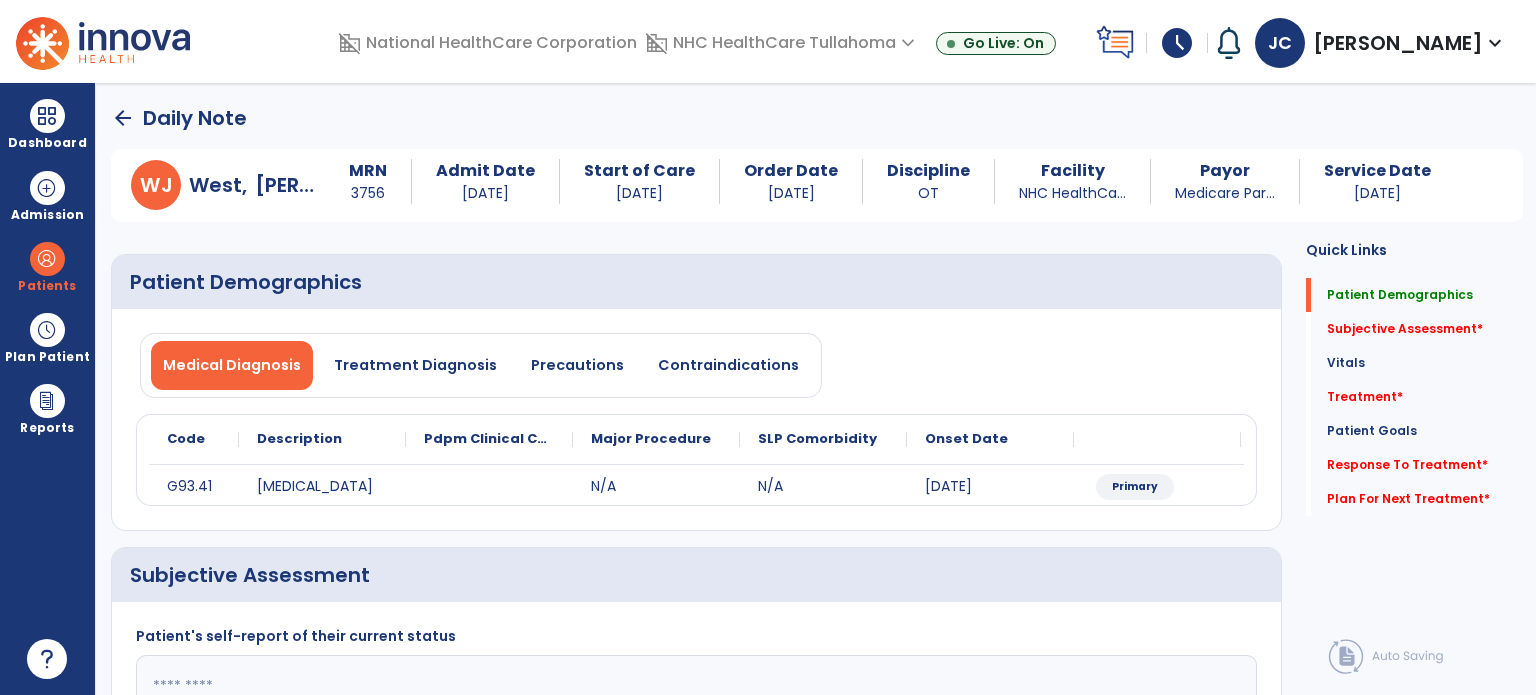 select on "*" 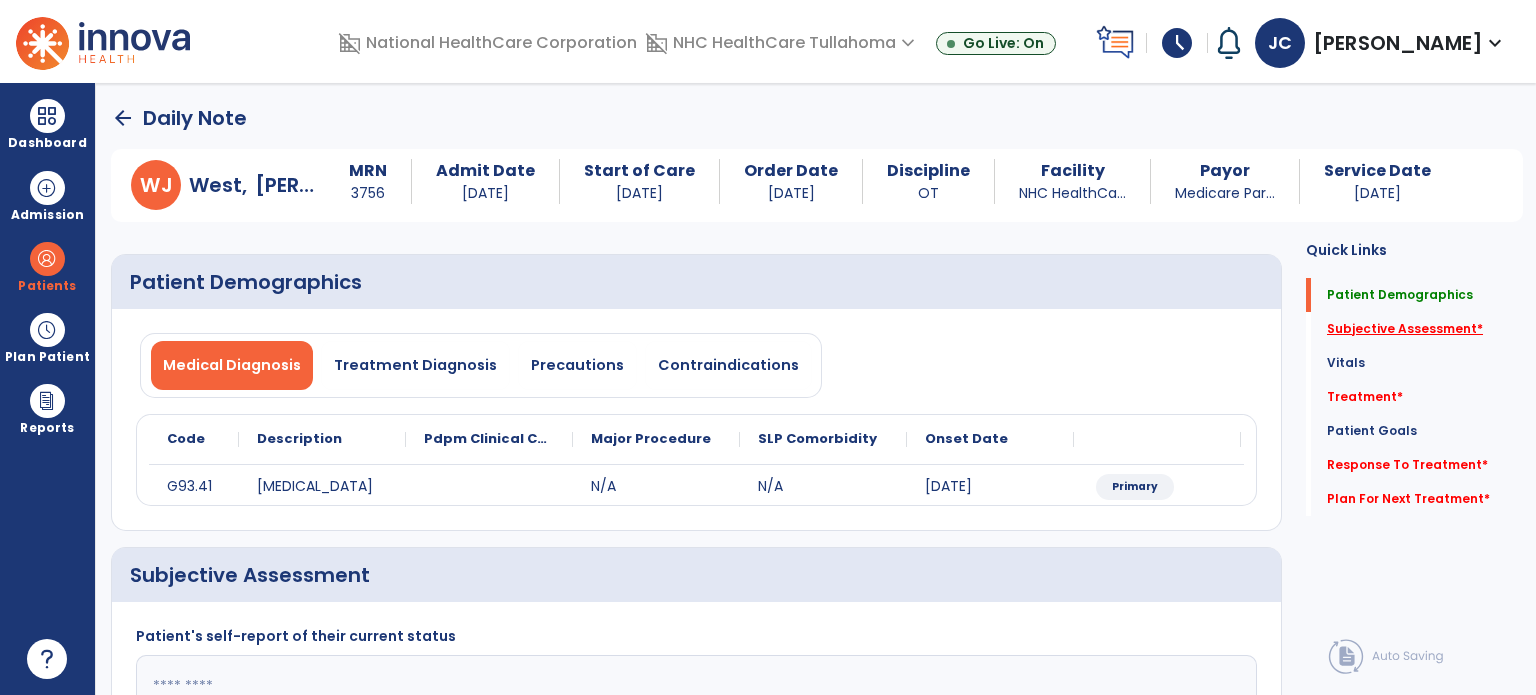 click on "Subjective Assessment   *" 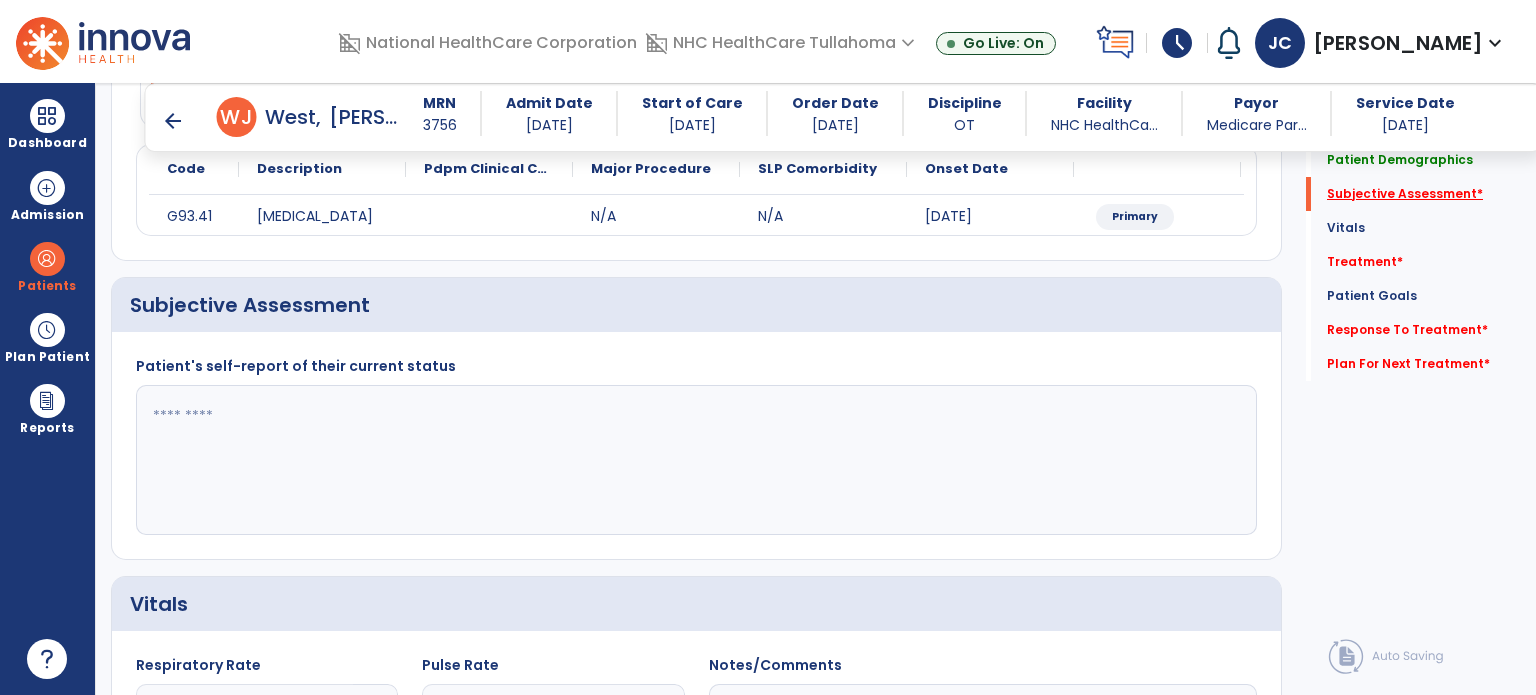 scroll, scrollTop: 298, scrollLeft: 0, axis: vertical 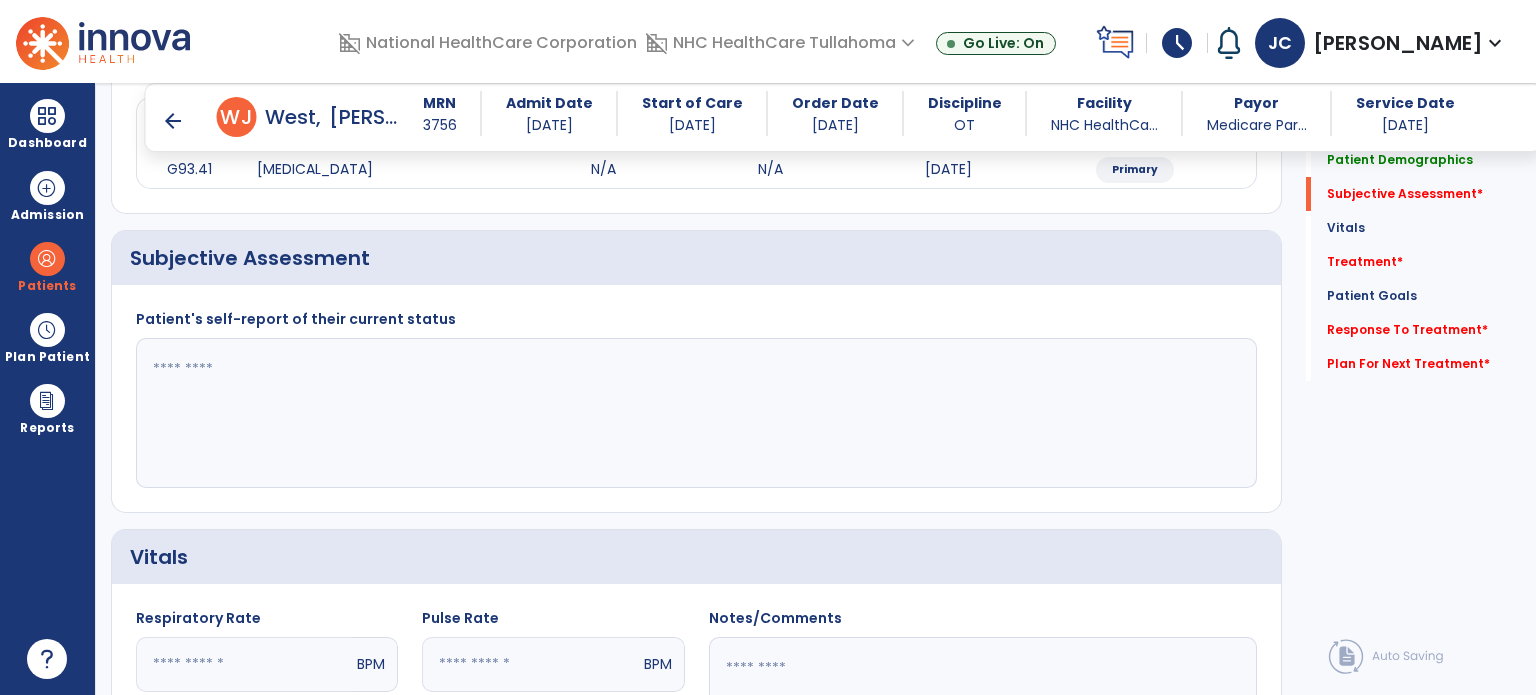 click 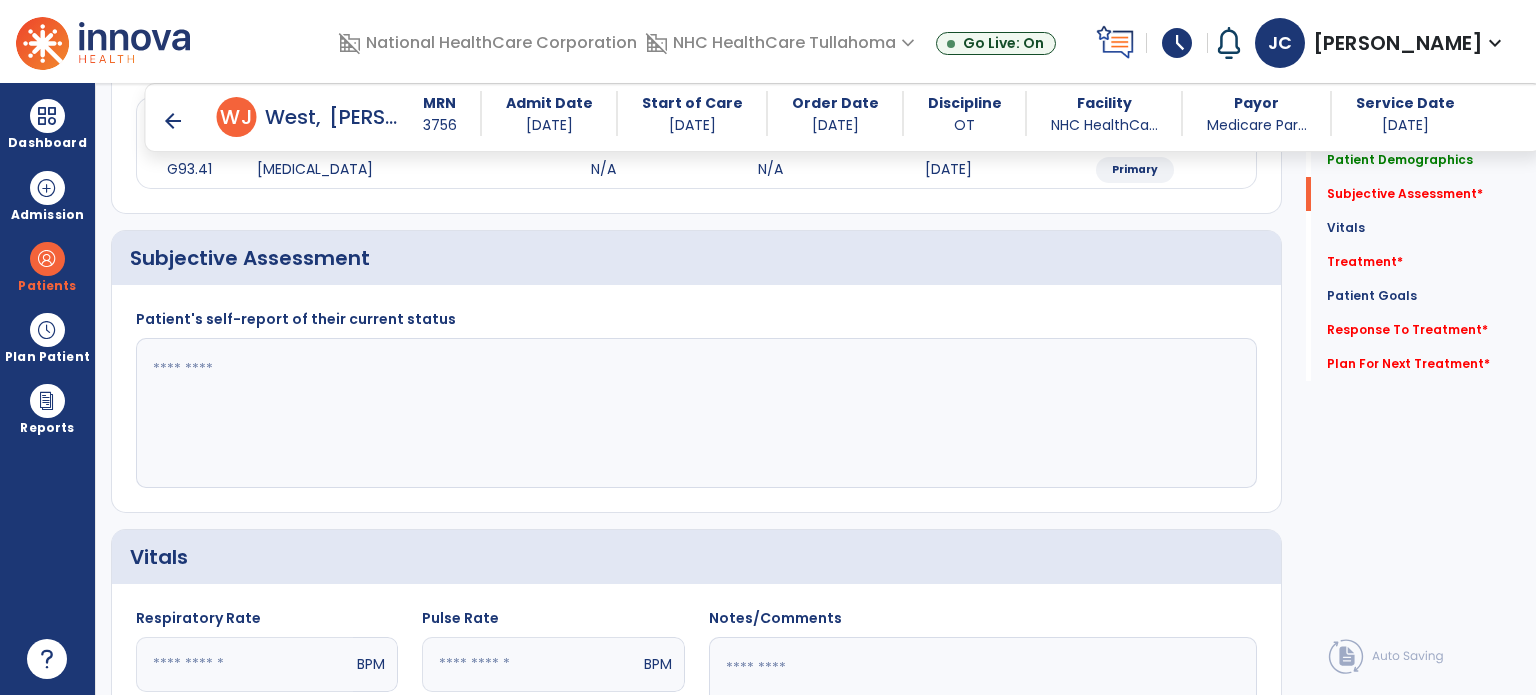 click 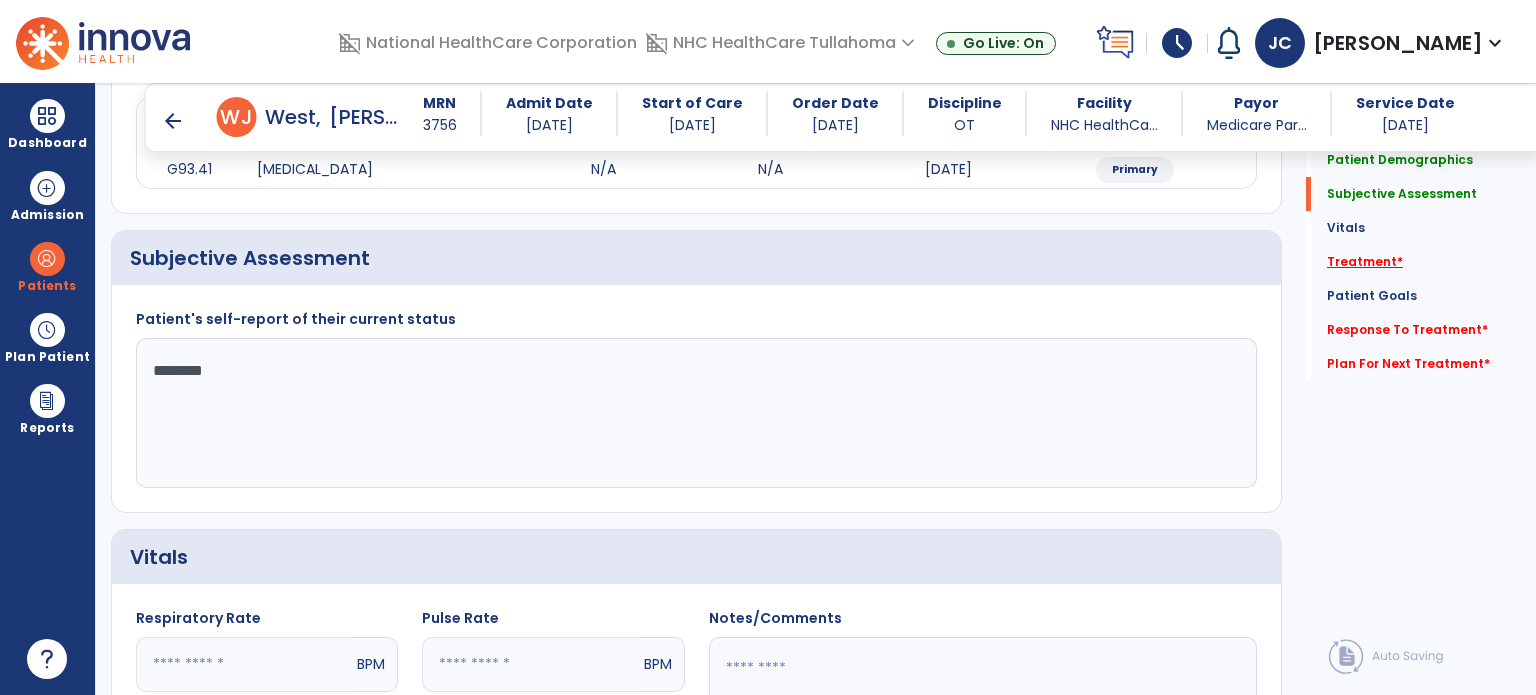 type on "********" 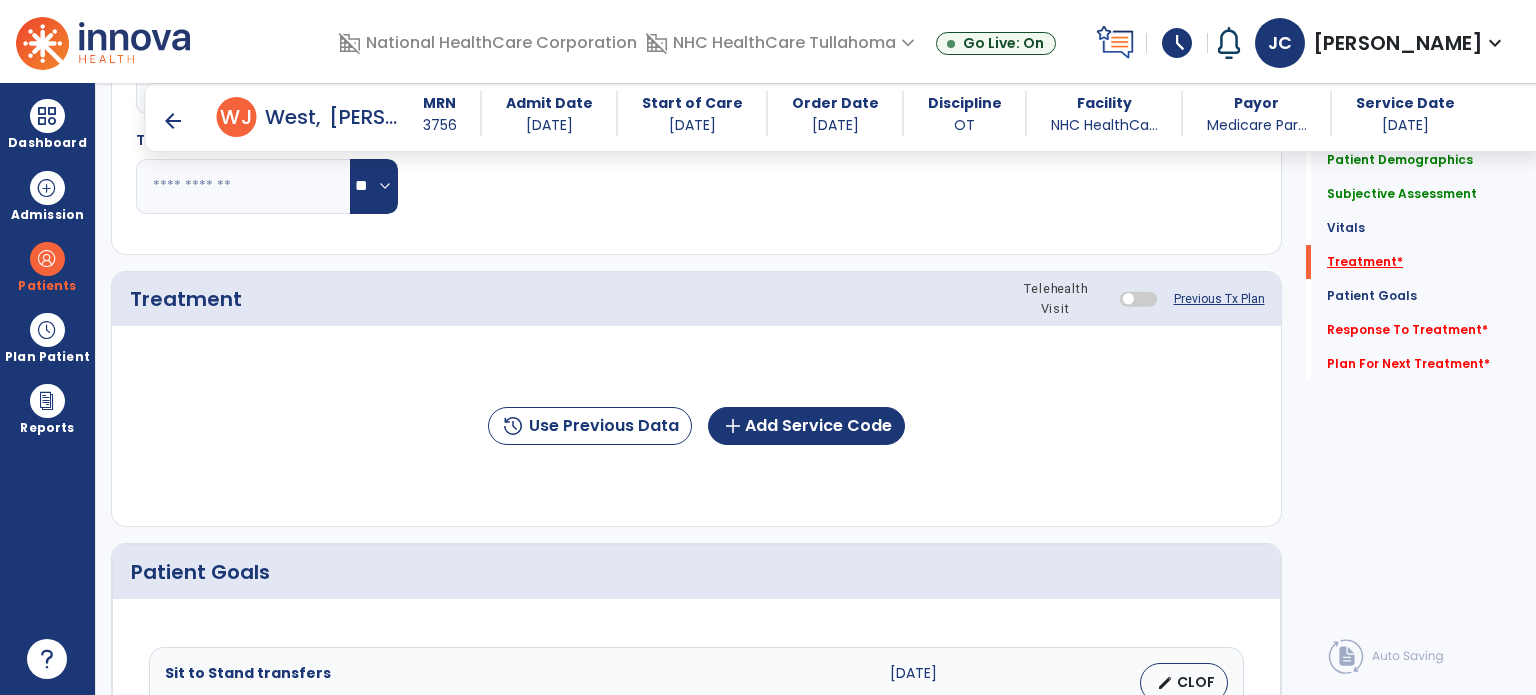 scroll, scrollTop: 987, scrollLeft: 0, axis: vertical 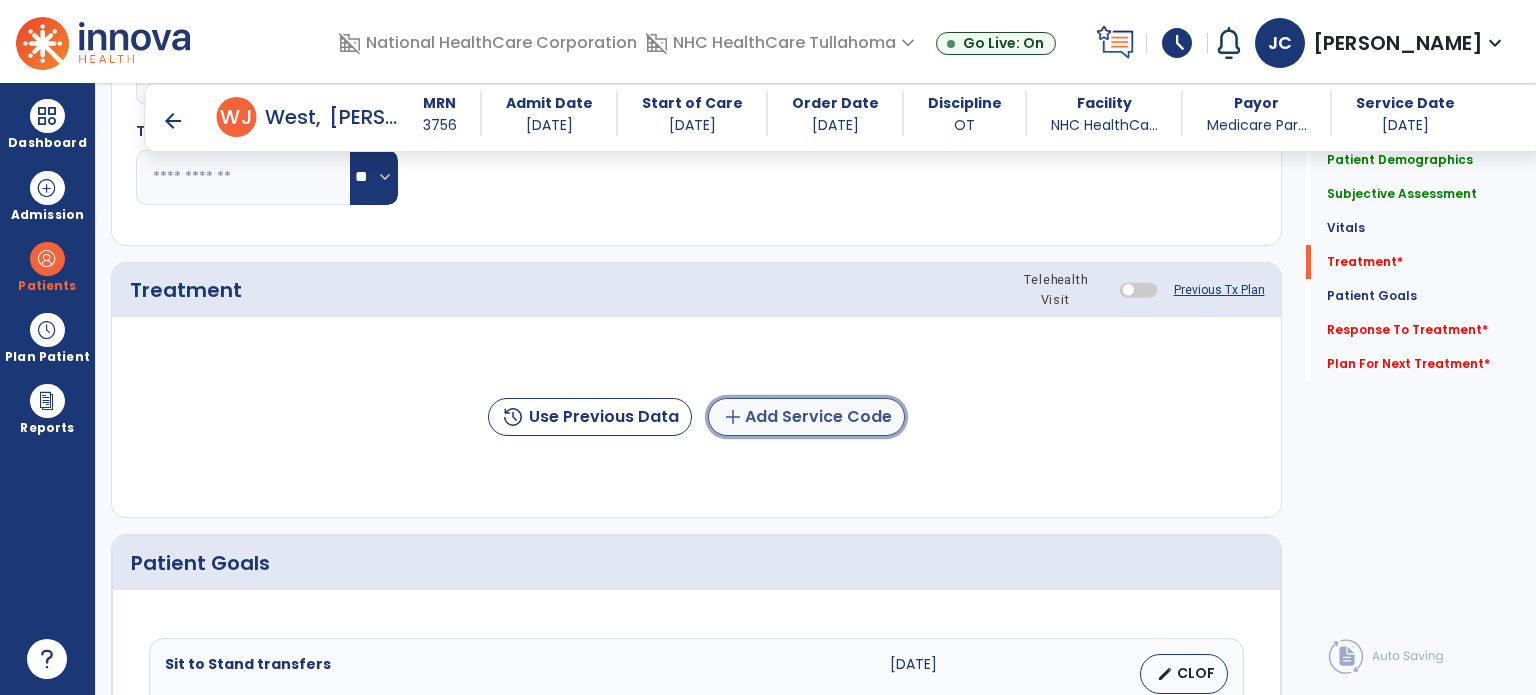 click on "add  Add Service Code" 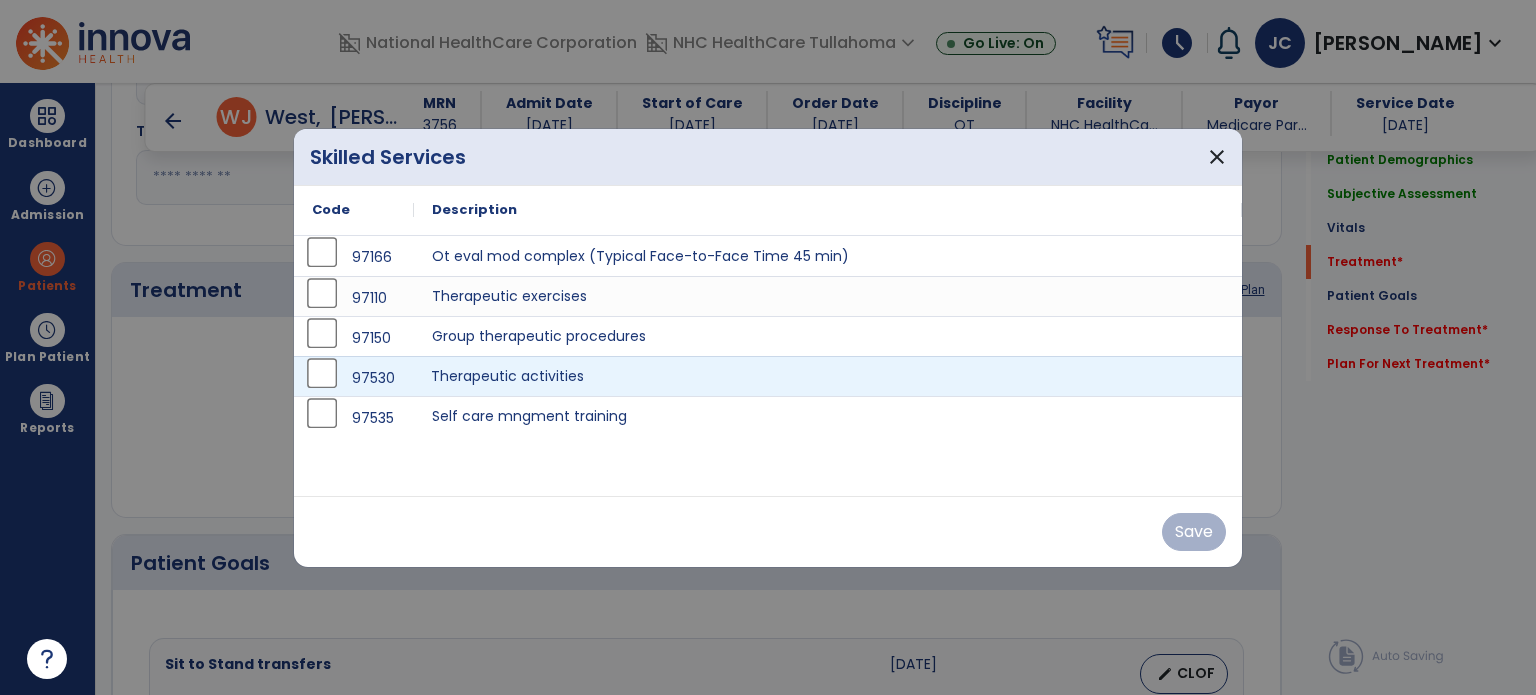 click on "Therapeutic activities" at bounding box center (828, 376) 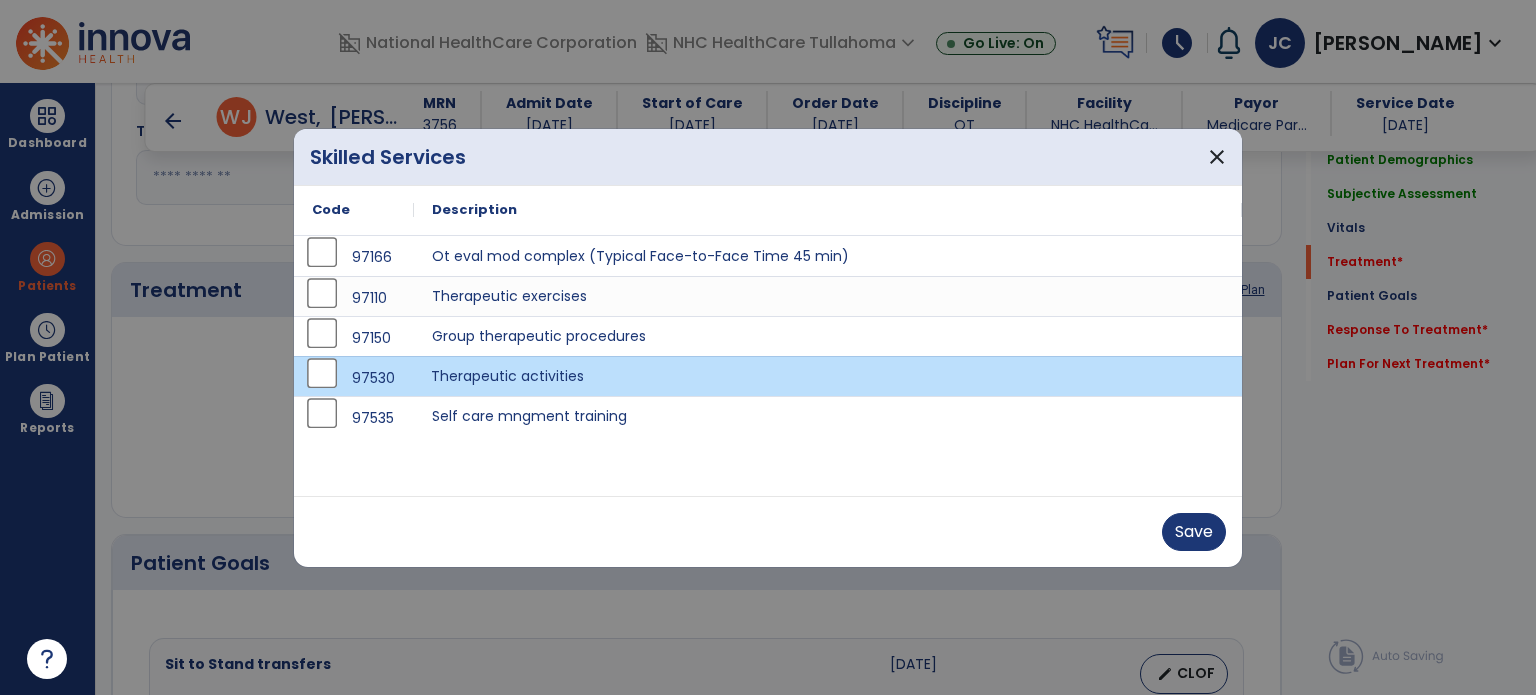 click on "Therapeutic activities" at bounding box center [828, 376] 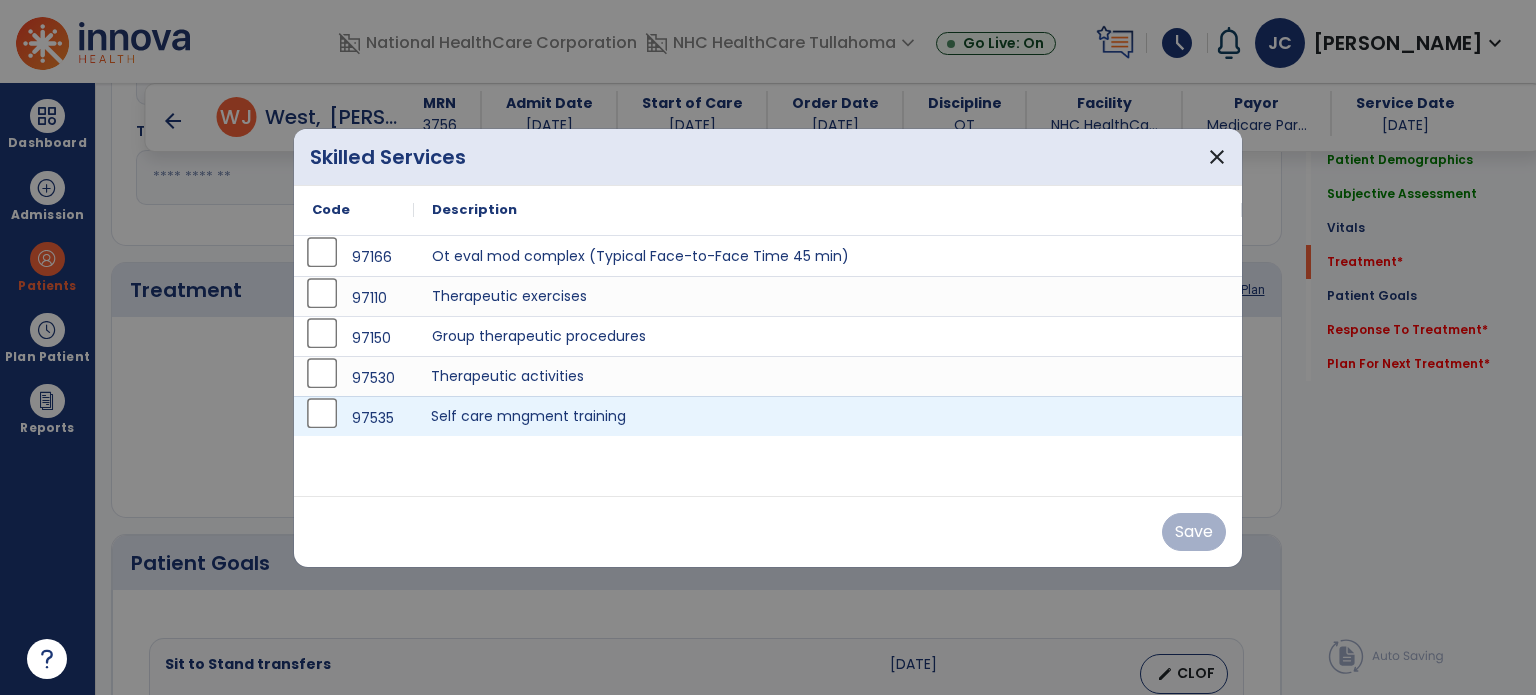 click on "Self care mngment training" at bounding box center (828, 416) 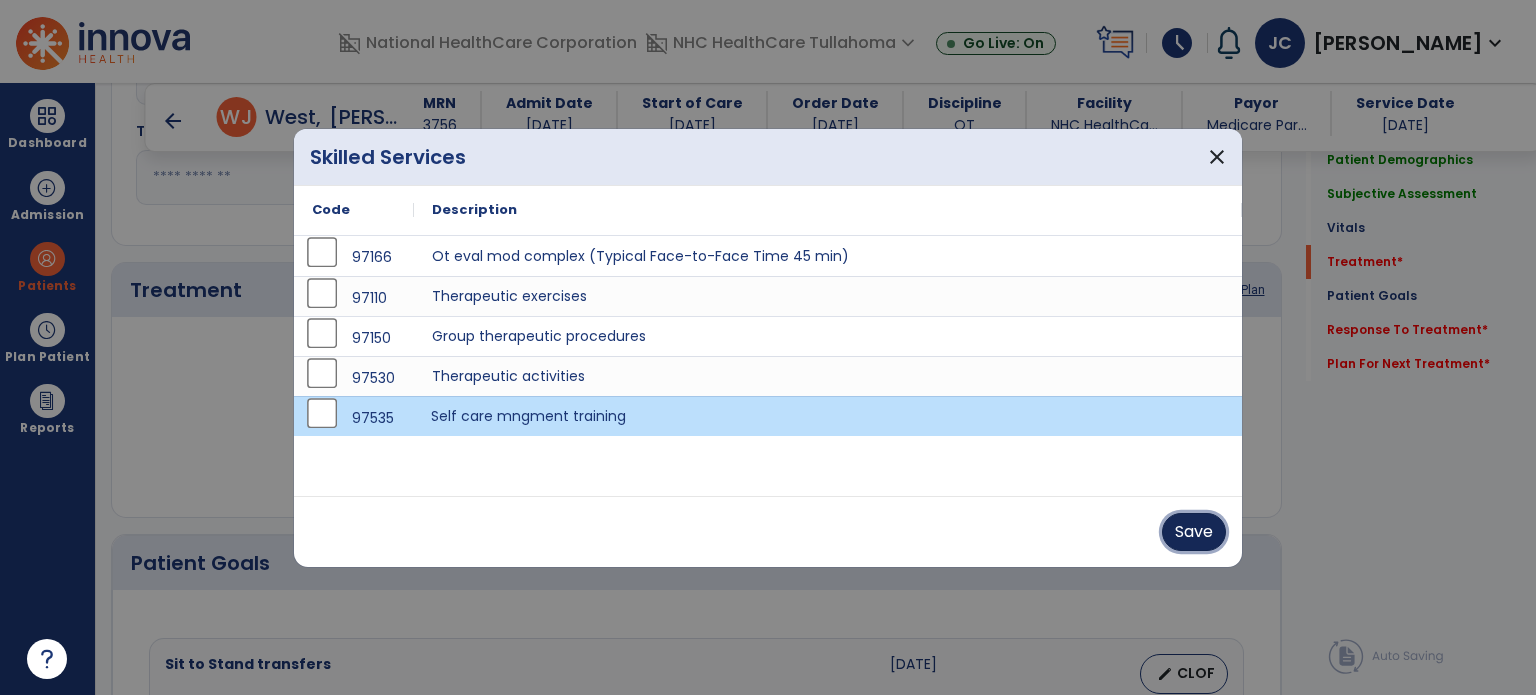 click on "Save" at bounding box center (1194, 532) 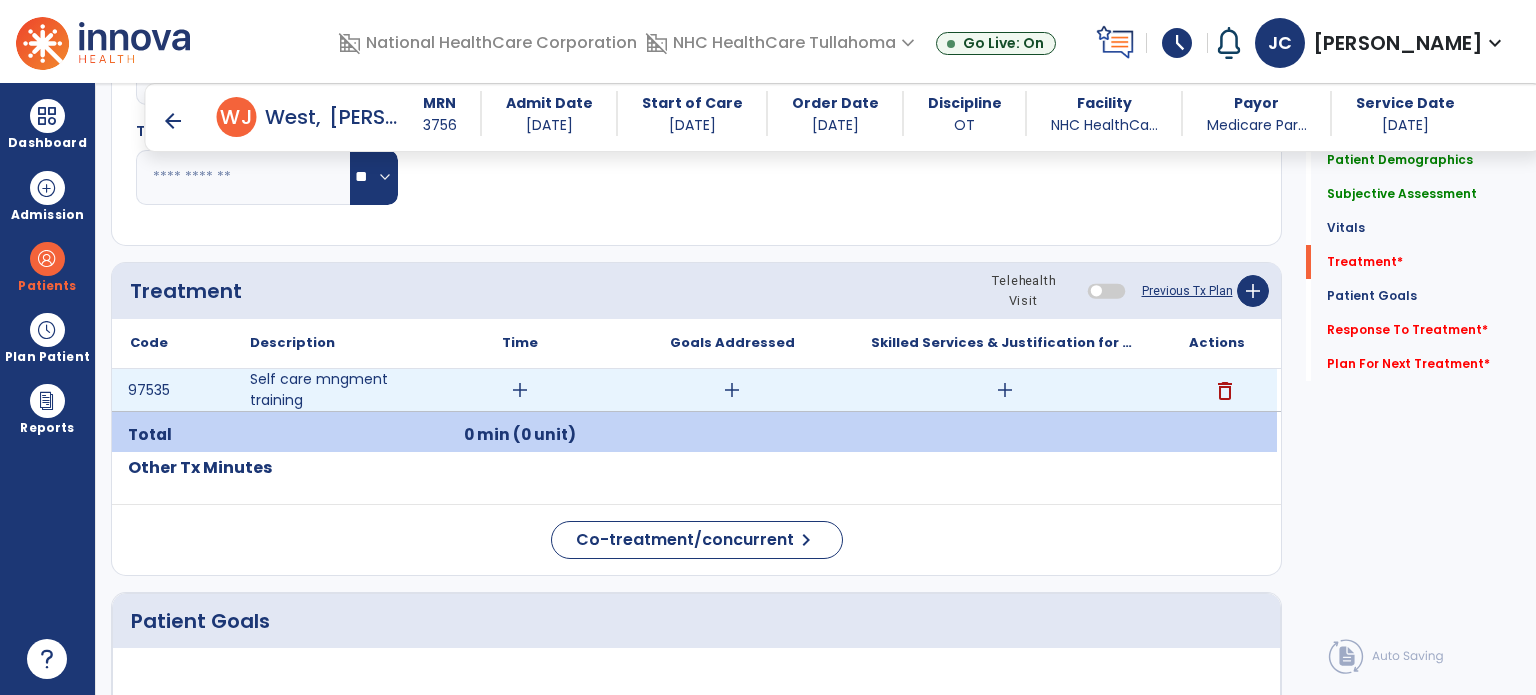 click on "add" at bounding box center [520, 390] 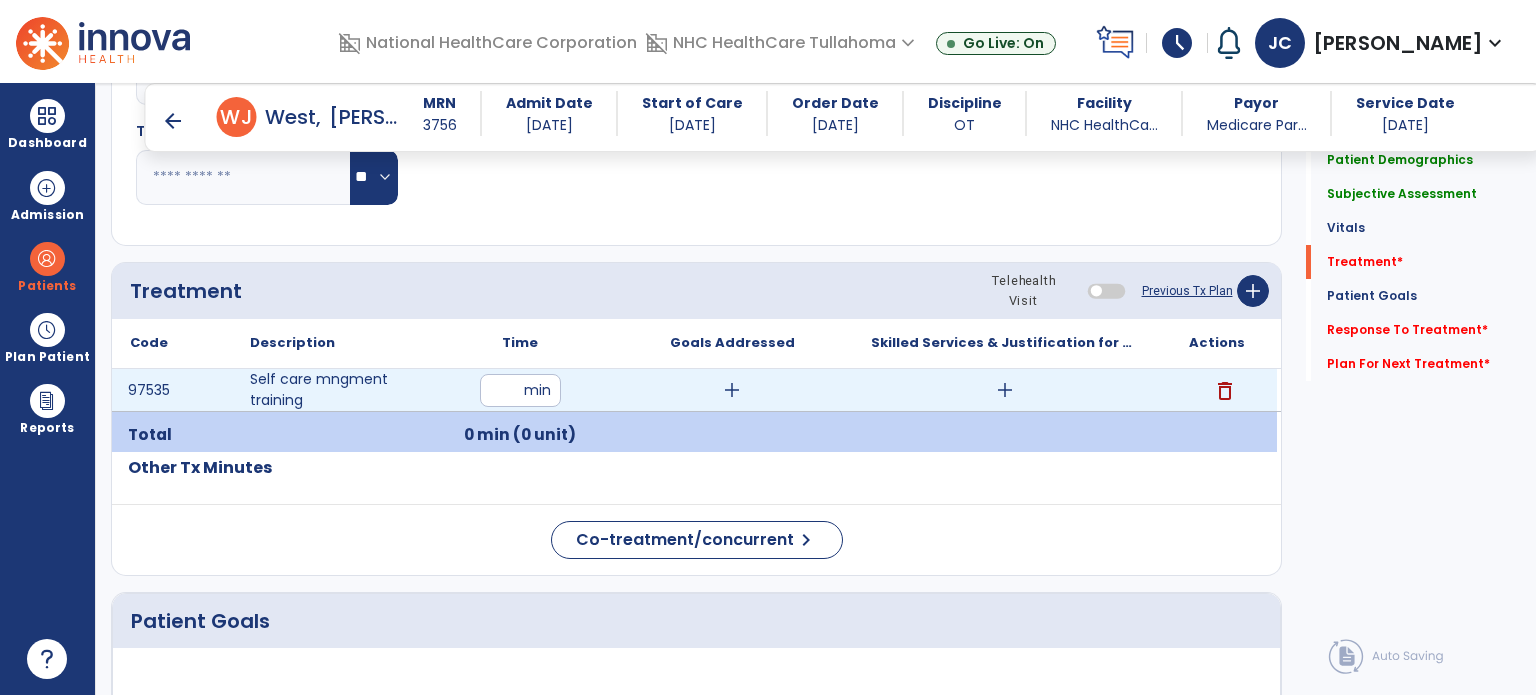 type on "**" 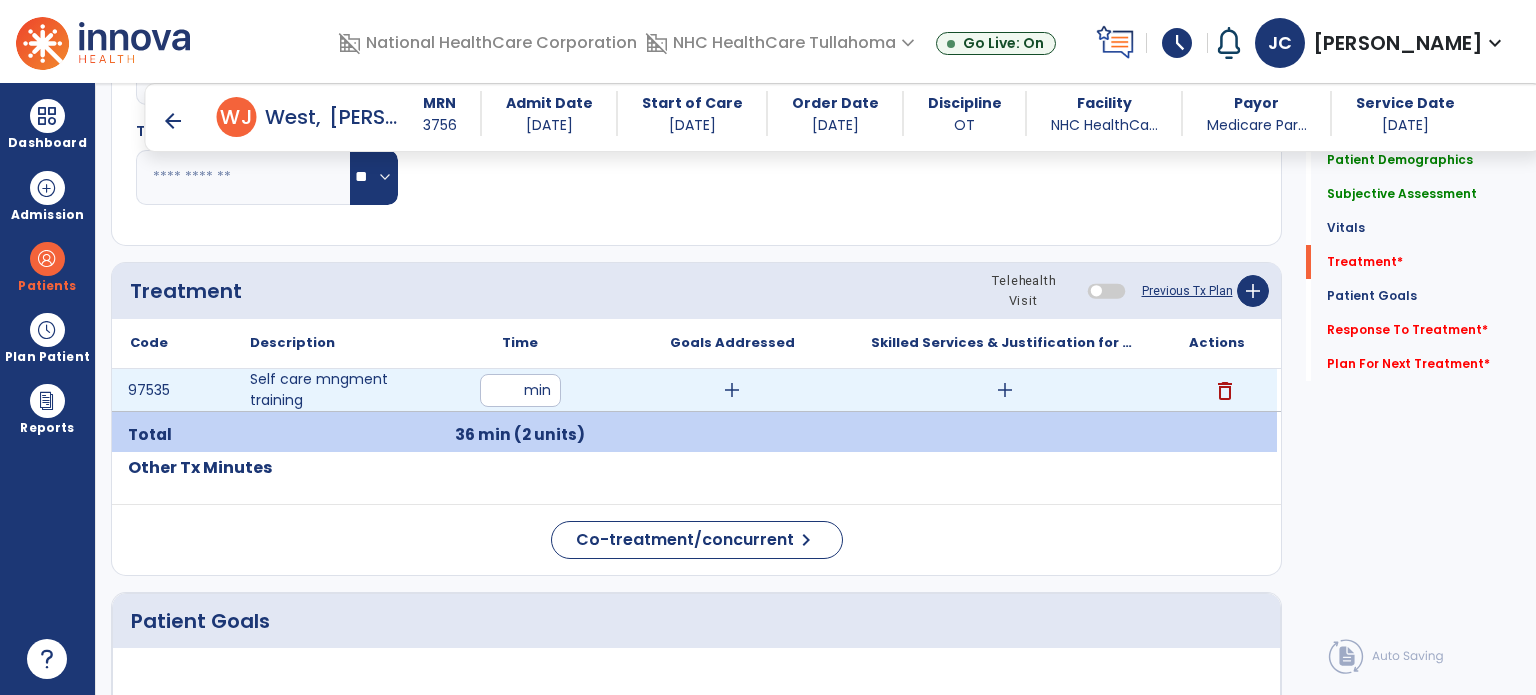 click on "add" at bounding box center [1005, 390] 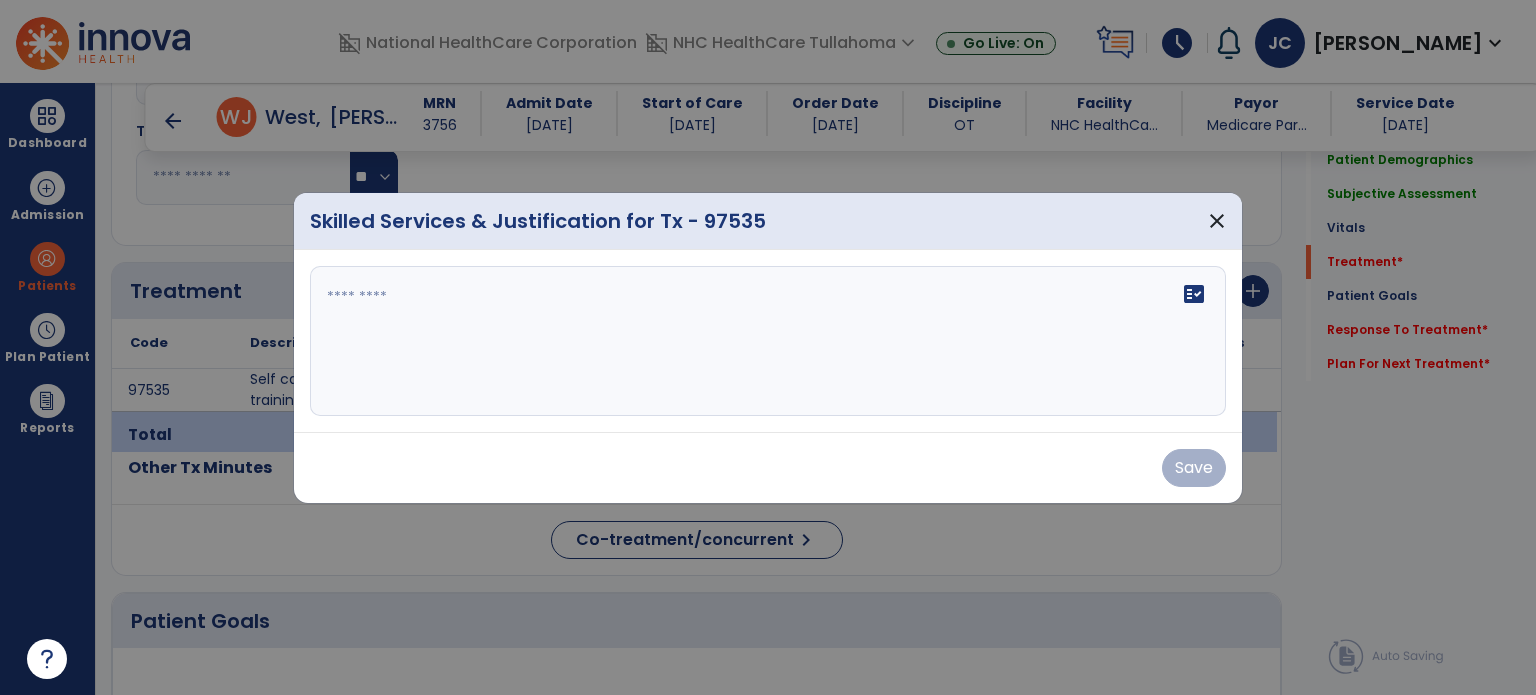 click on "fact_check" at bounding box center (768, 341) 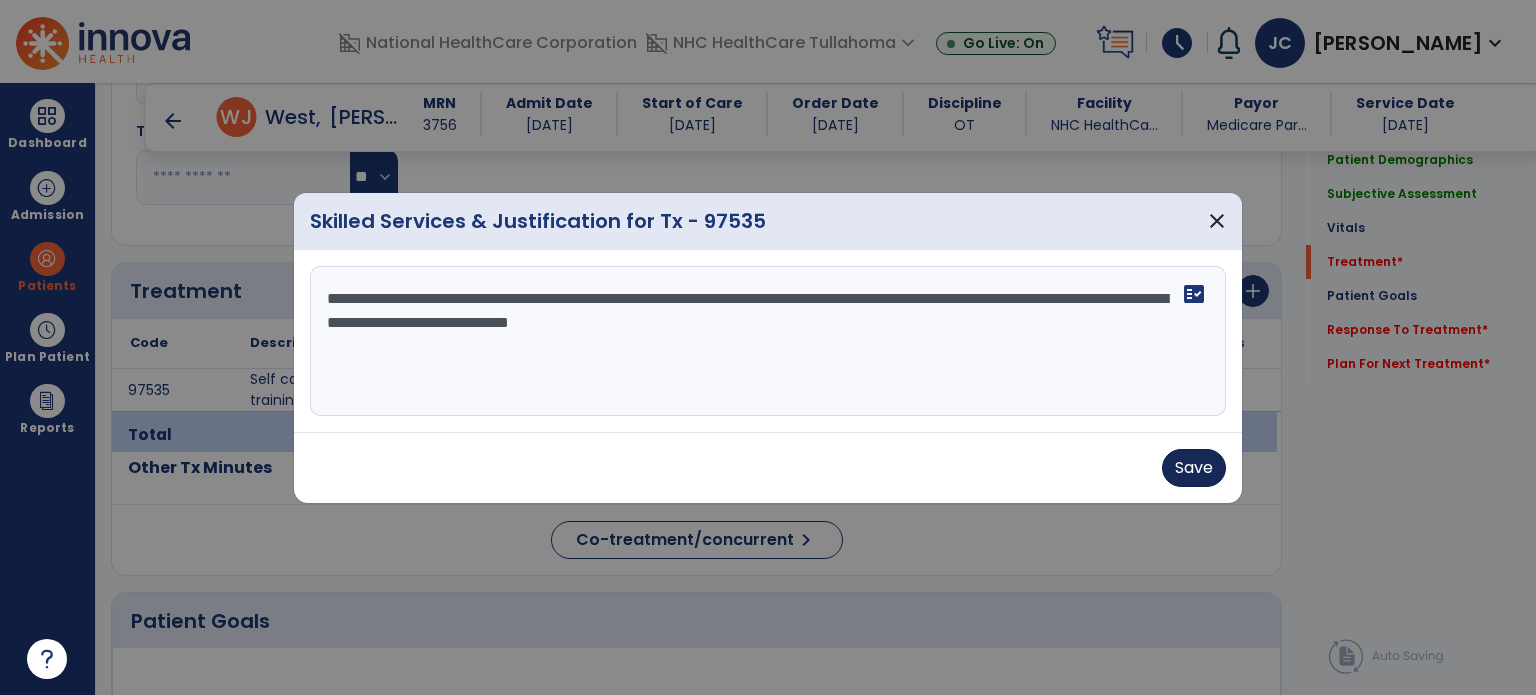 type on "**********" 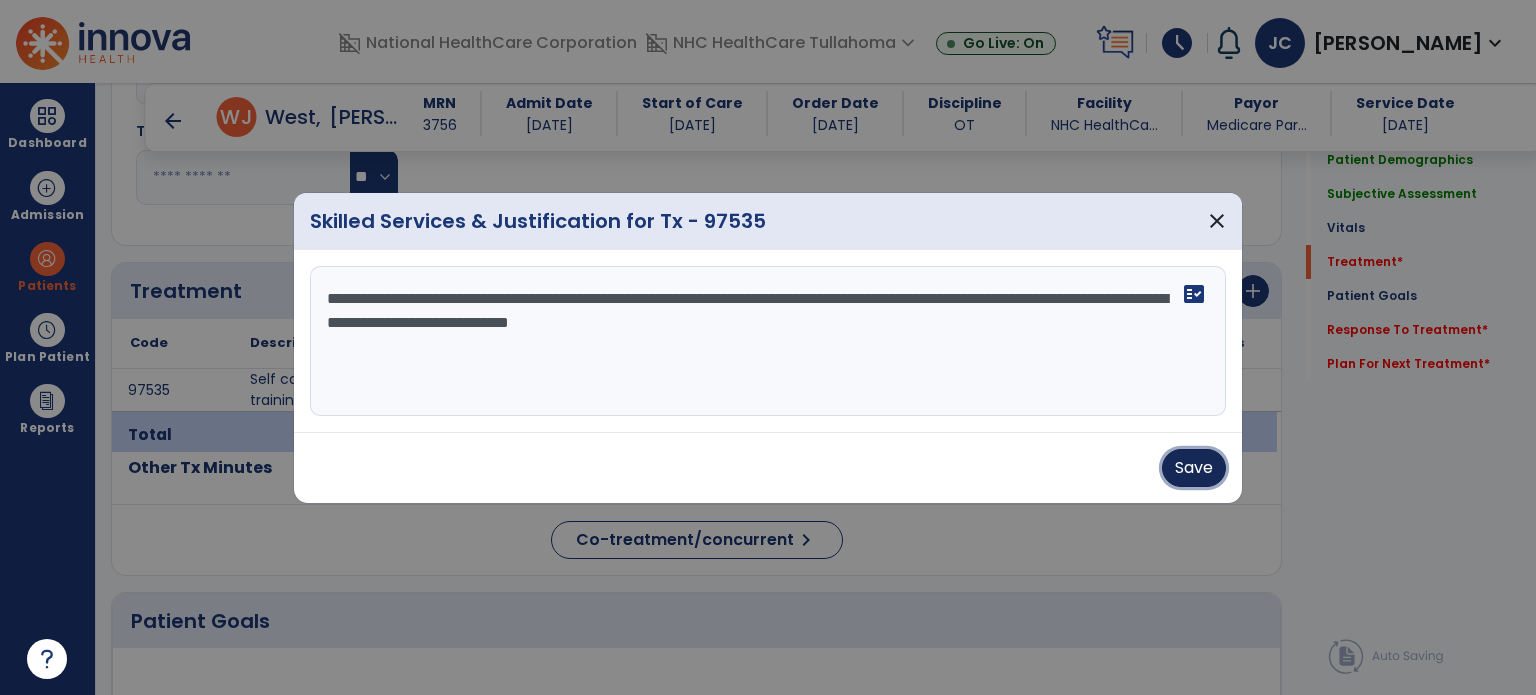 click on "Save" at bounding box center (1194, 468) 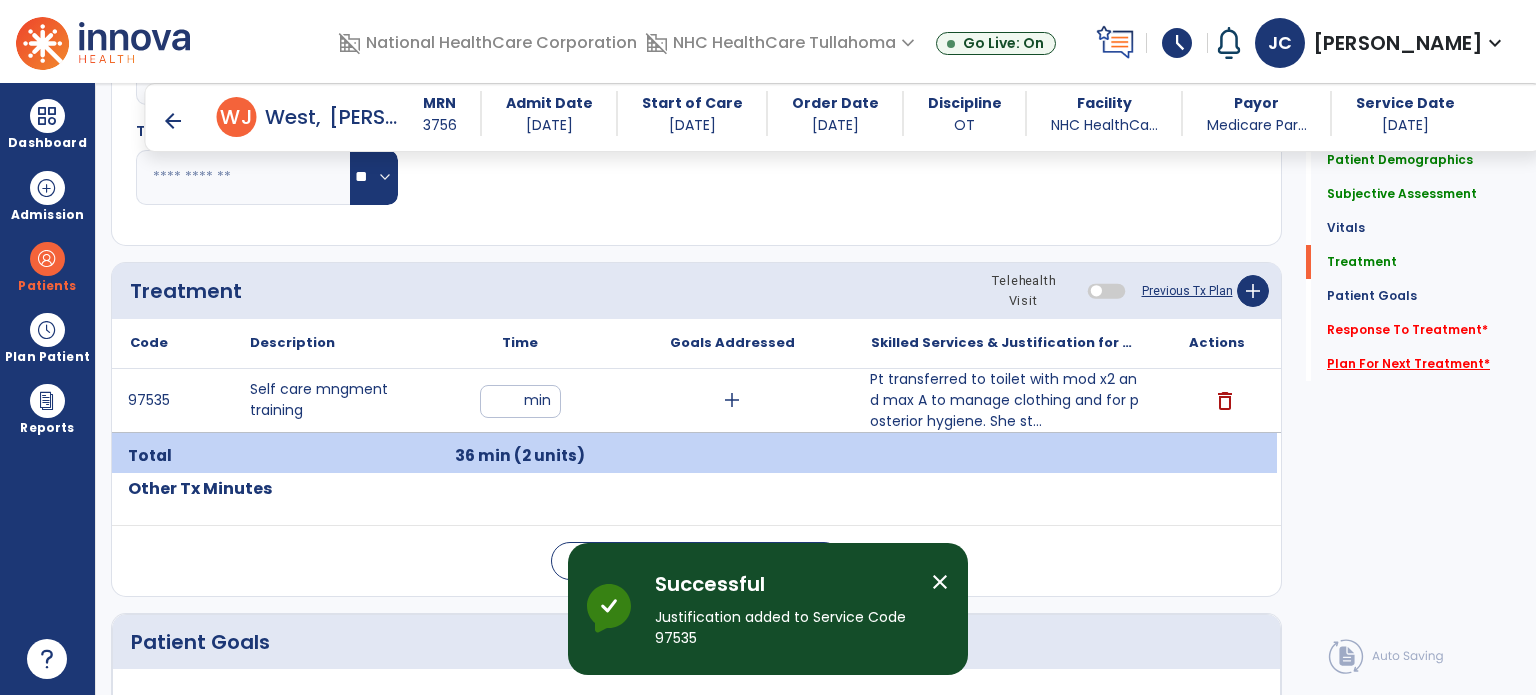 click on "Plan For Next Treatment   *" 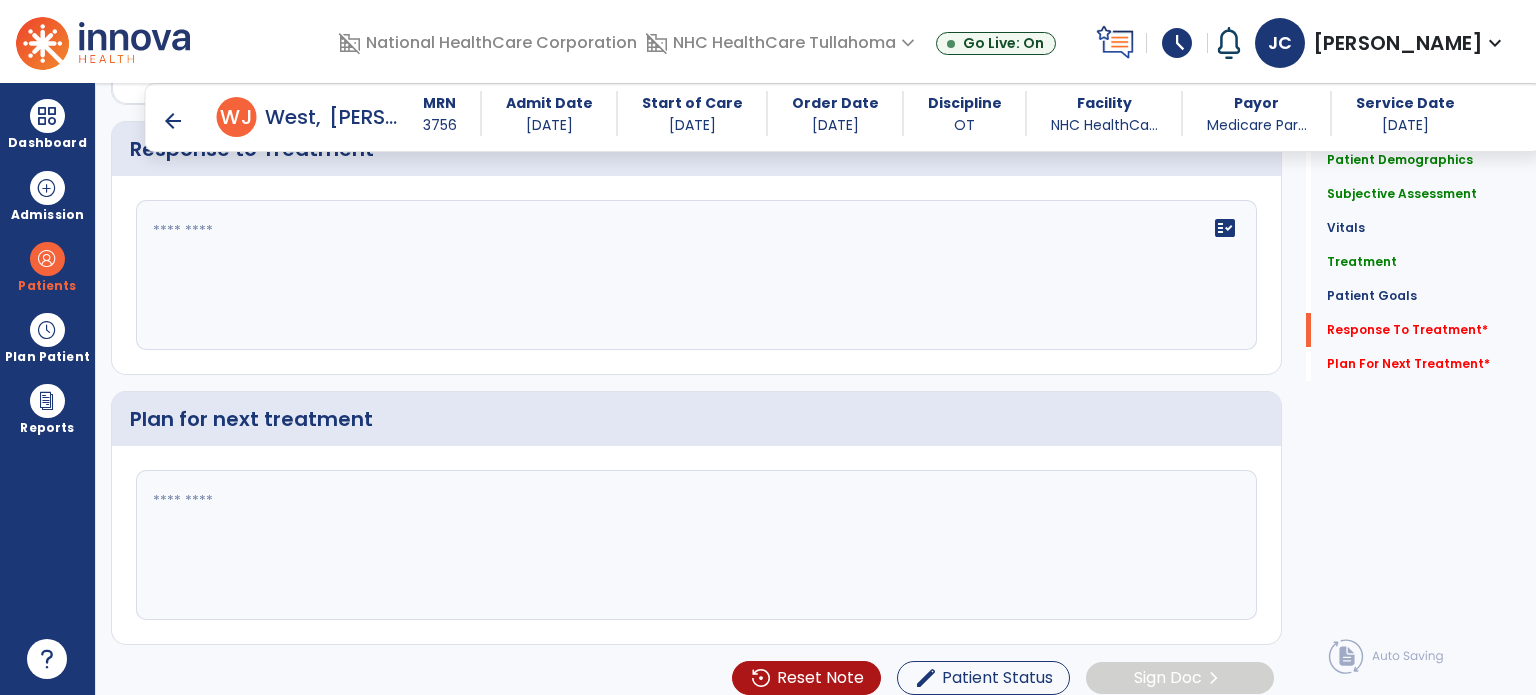scroll, scrollTop: 2812, scrollLeft: 0, axis: vertical 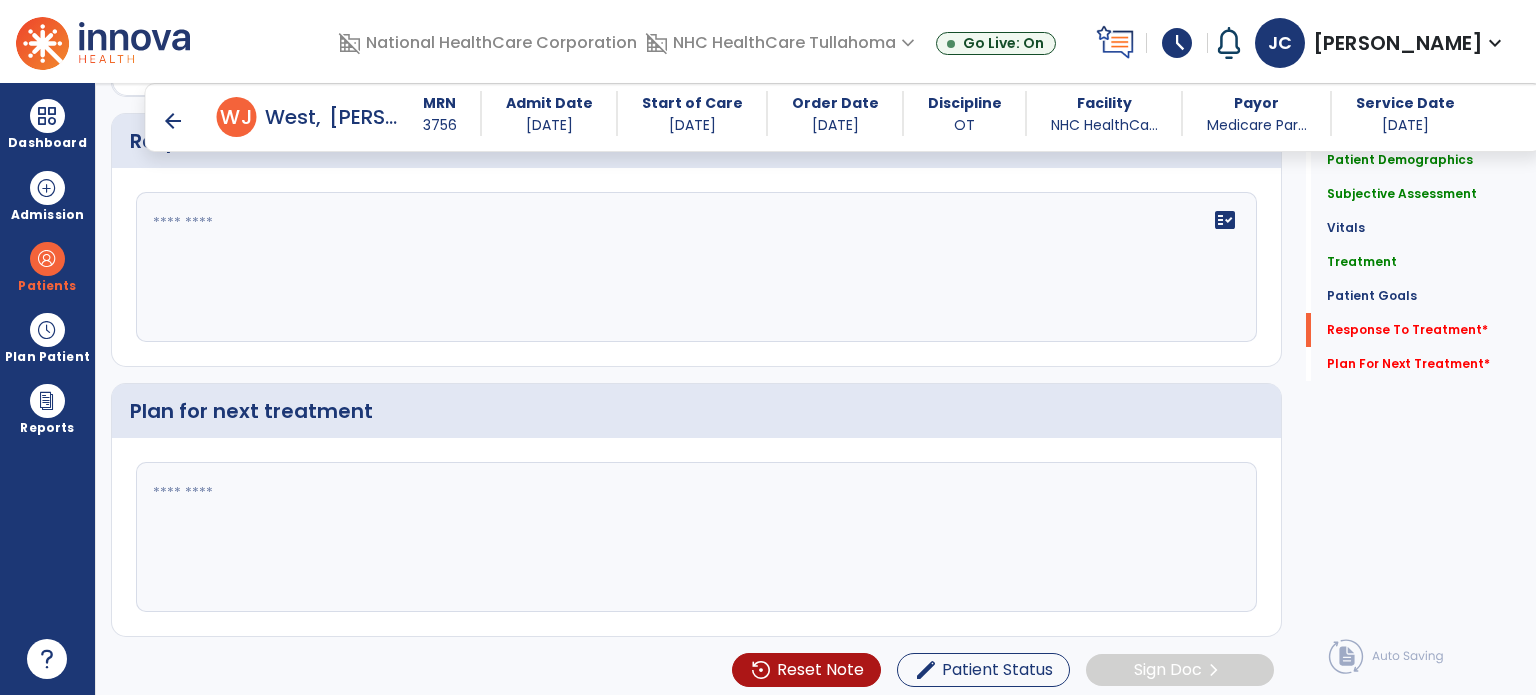 click 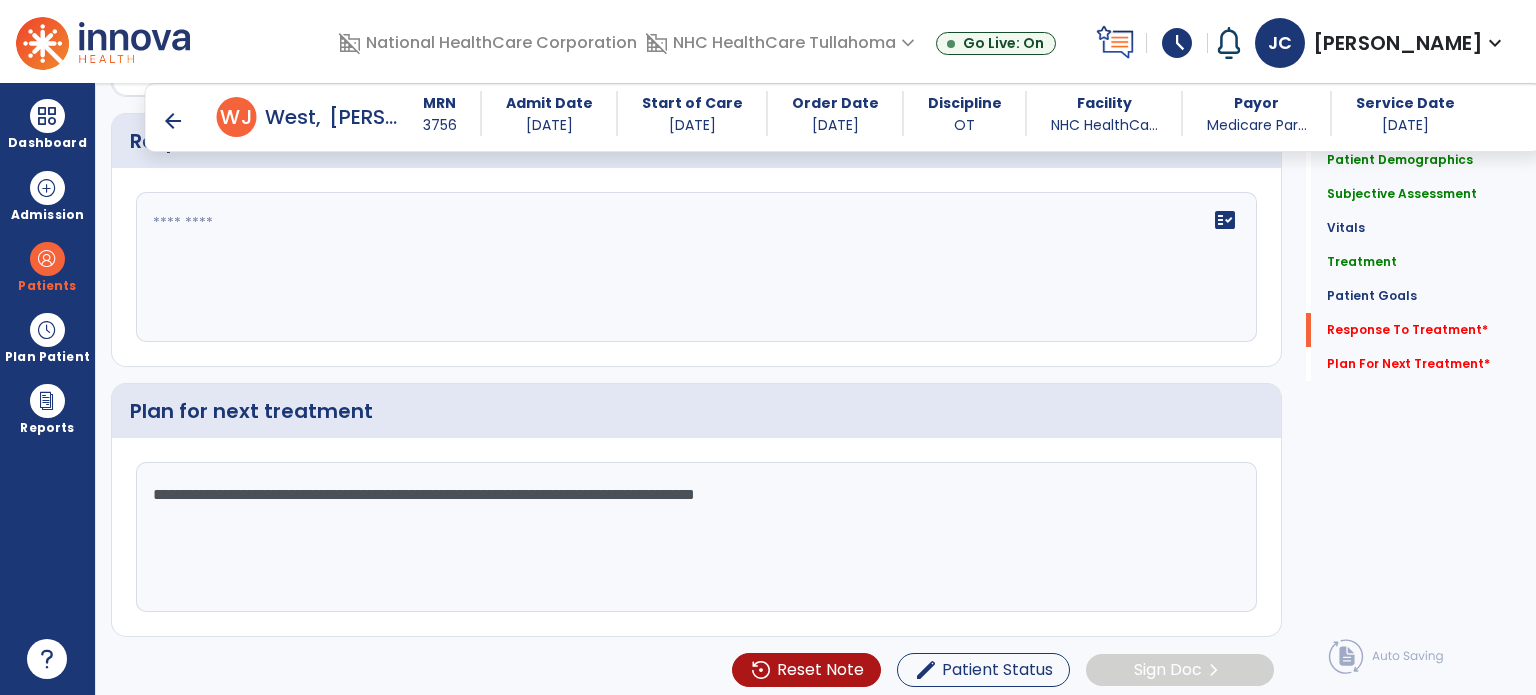 type on "**********" 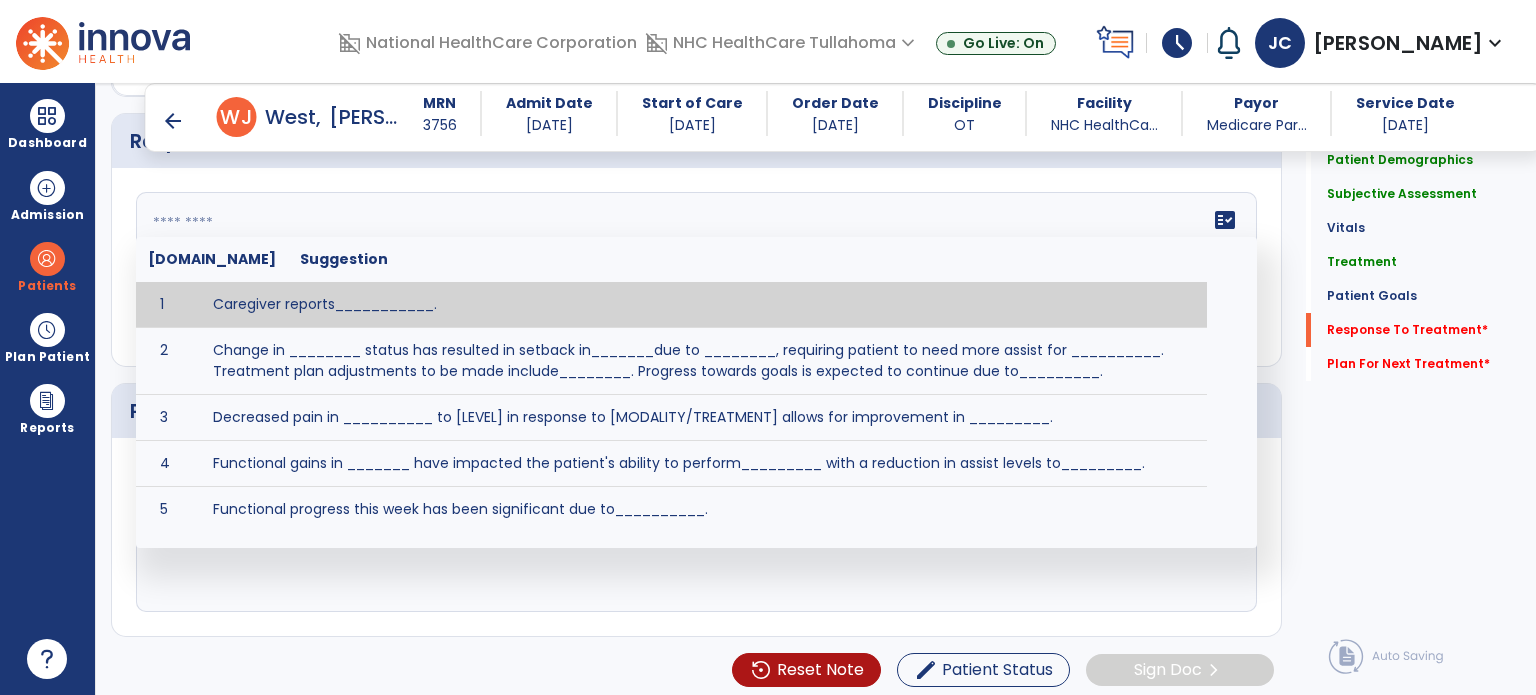 click on "fact_check  [DOMAIN_NAME] Suggestion 1 Caregiver reports___________. 2 Change in ________ status has resulted in setback in_______due to ________, requiring patient to need more assist for __________.   Treatment plan adjustments to be made include________.  Progress towards goals is expected to continue due to_________. 3 Decreased pain in __________ to [LEVEL] in response to [MODALITY/TREATMENT] allows for improvement in _________. 4 Functional gains in _______ have impacted the patient's ability to perform_________ with a reduction in assist levels to_________. 5 Functional progress this week has been significant due to__________. 6 Gains in ________ have improved the patient's ability to perform ______with decreased levels of assist to___________. 7 Improvement in ________allows patient to tolerate higher levels of challenges in_________. 8 Pain in [AREA] has decreased to [LEVEL] in response to [TREATMENT/MODALITY], allowing fore ease in completing__________. 9 10 11 12 13 14 15 16 17 18 19 20 21" 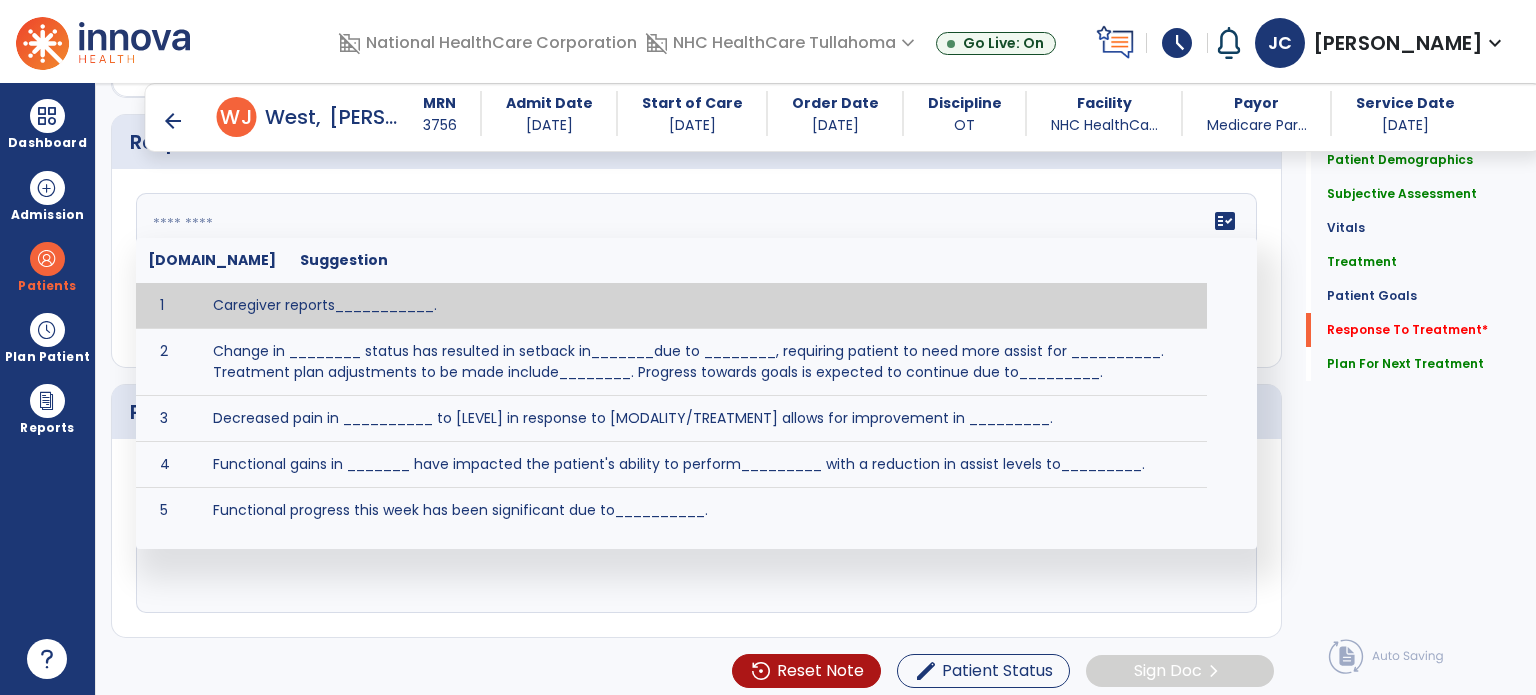 type on "*" 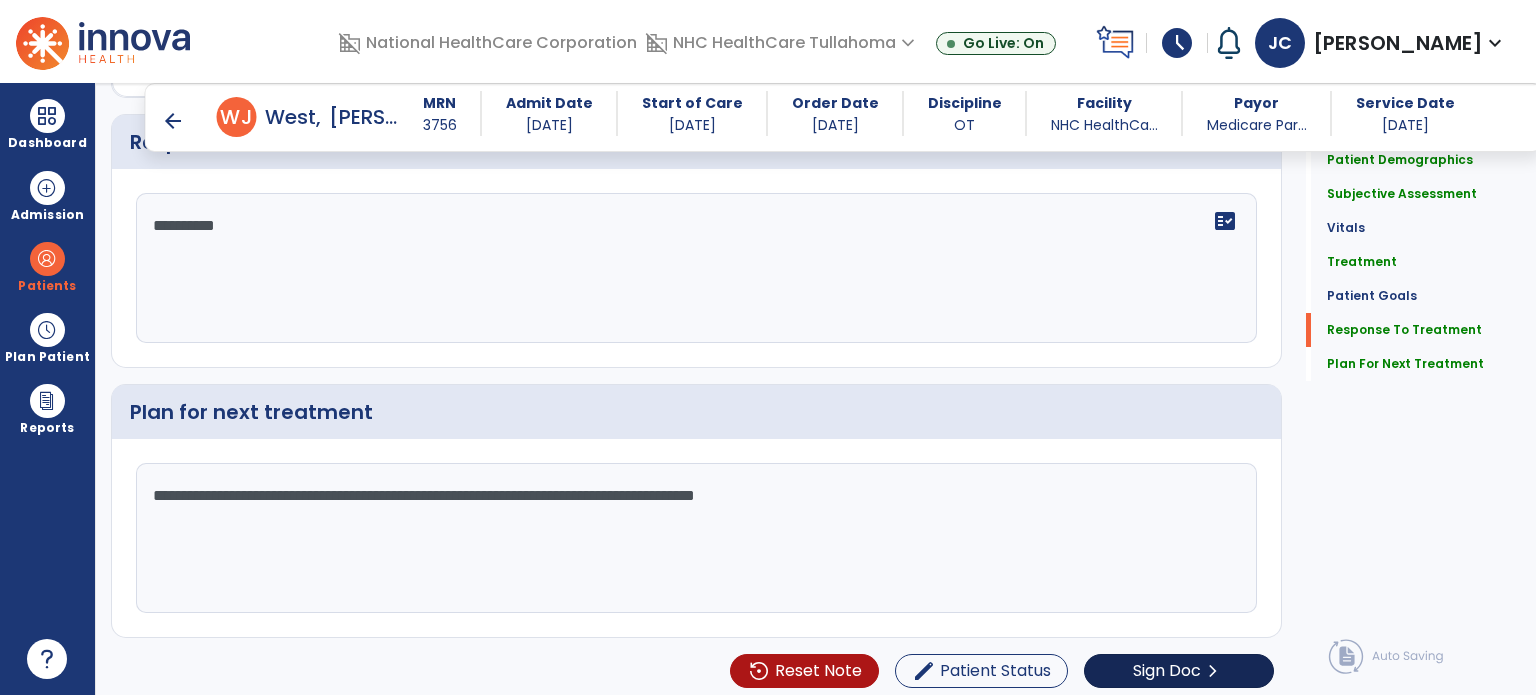 scroll, scrollTop: 2812, scrollLeft: 0, axis: vertical 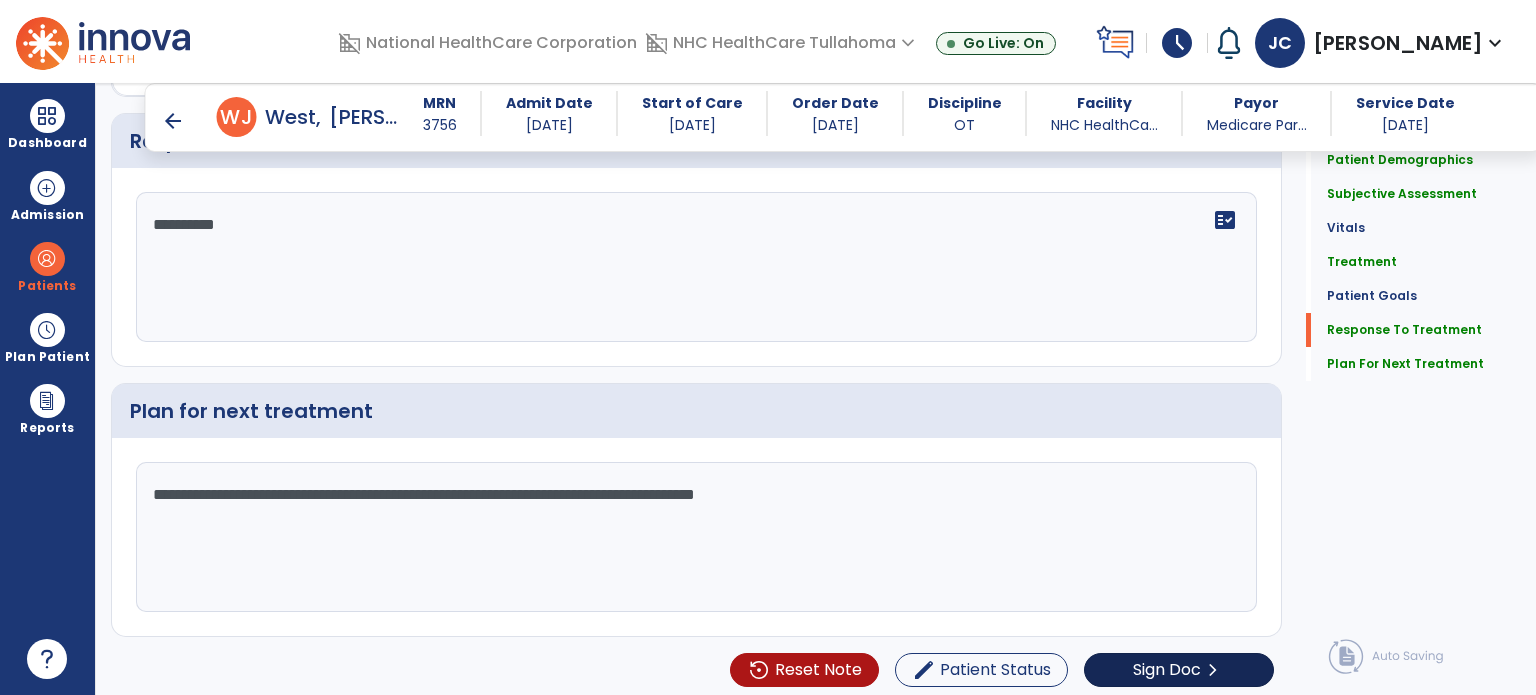 type on "**********" 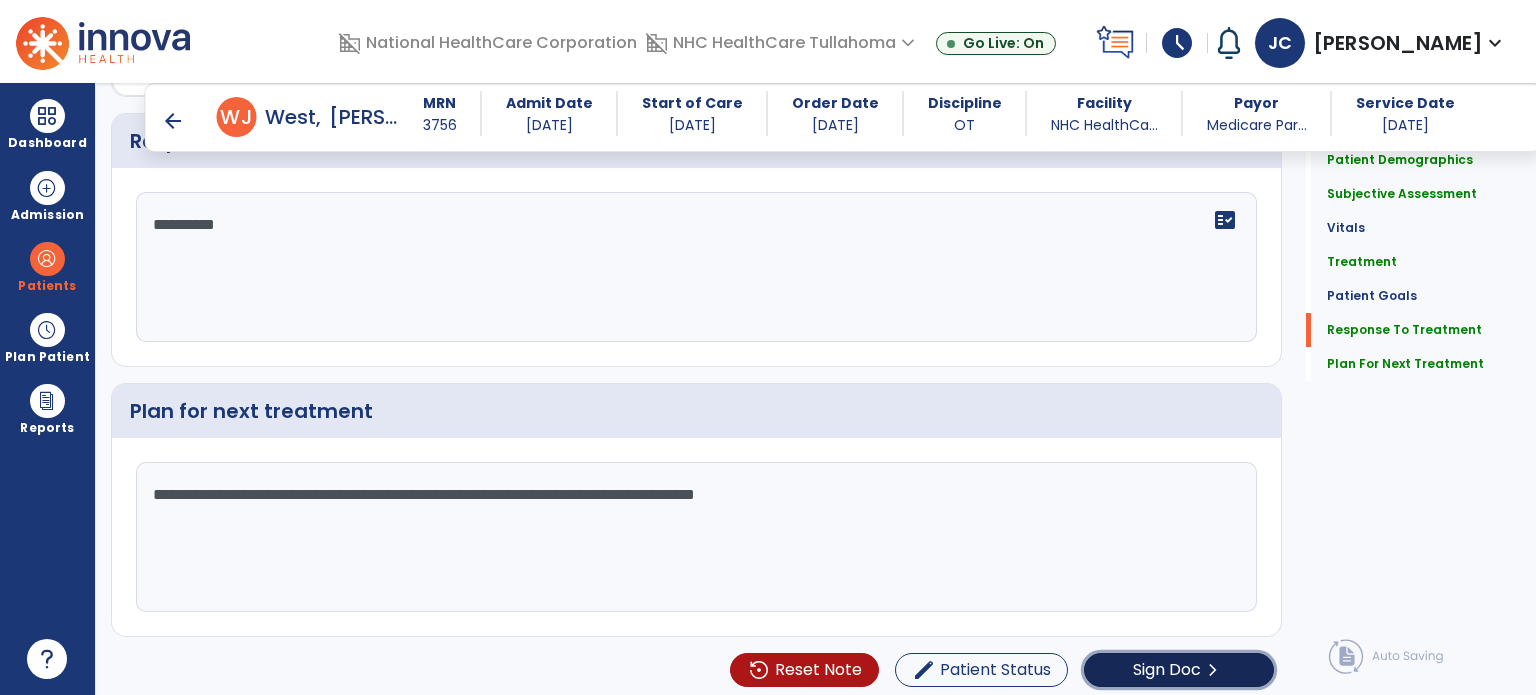 click on "chevron_right" 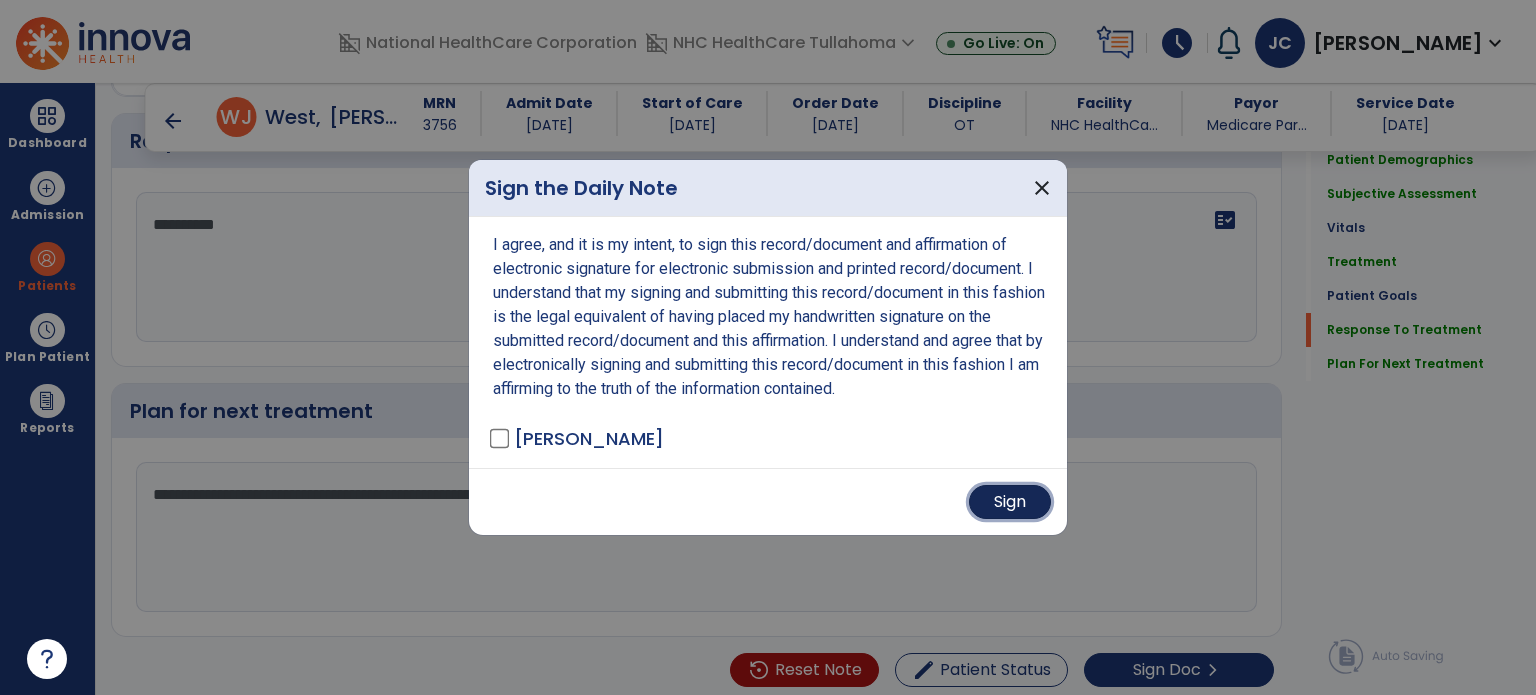 click on "Sign" at bounding box center (1010, 502) 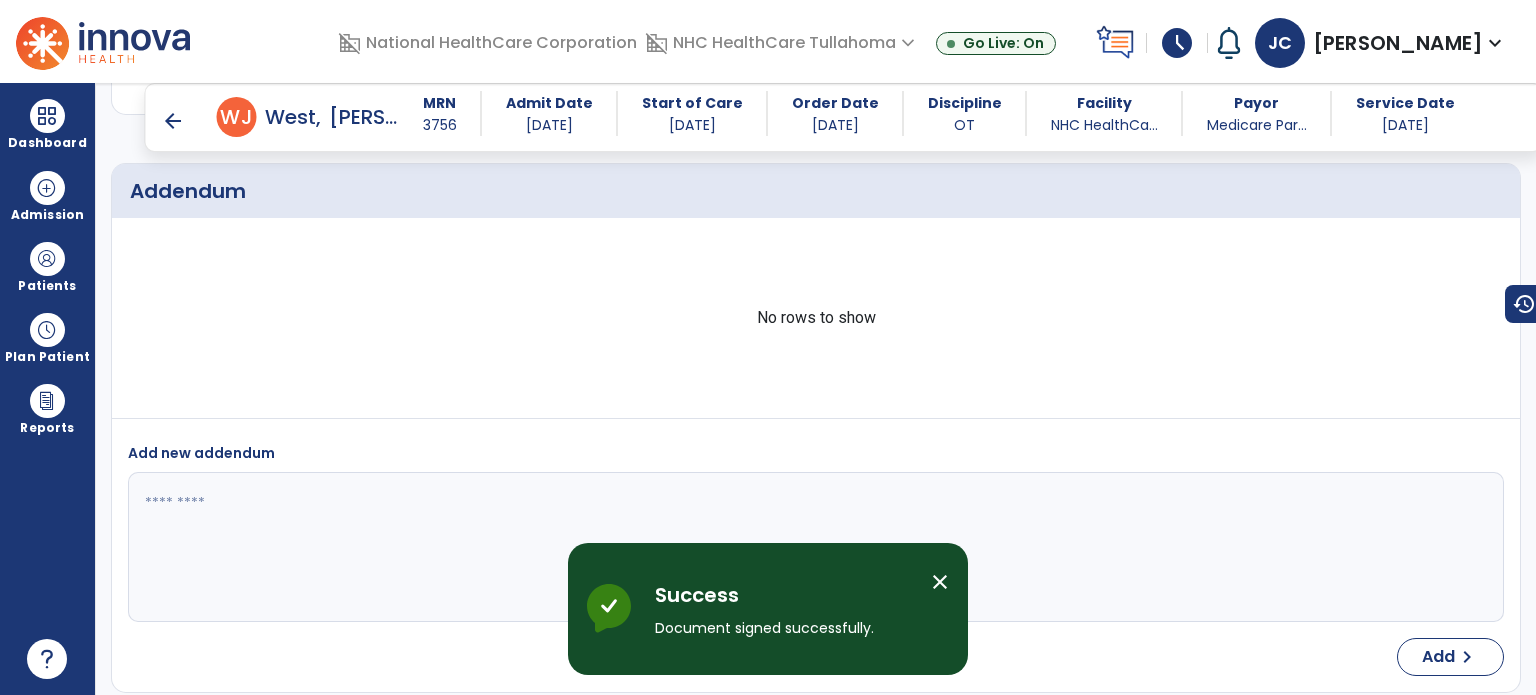 scroll, scrollTop: 3434, scrollLeft: 0, axis: vertical 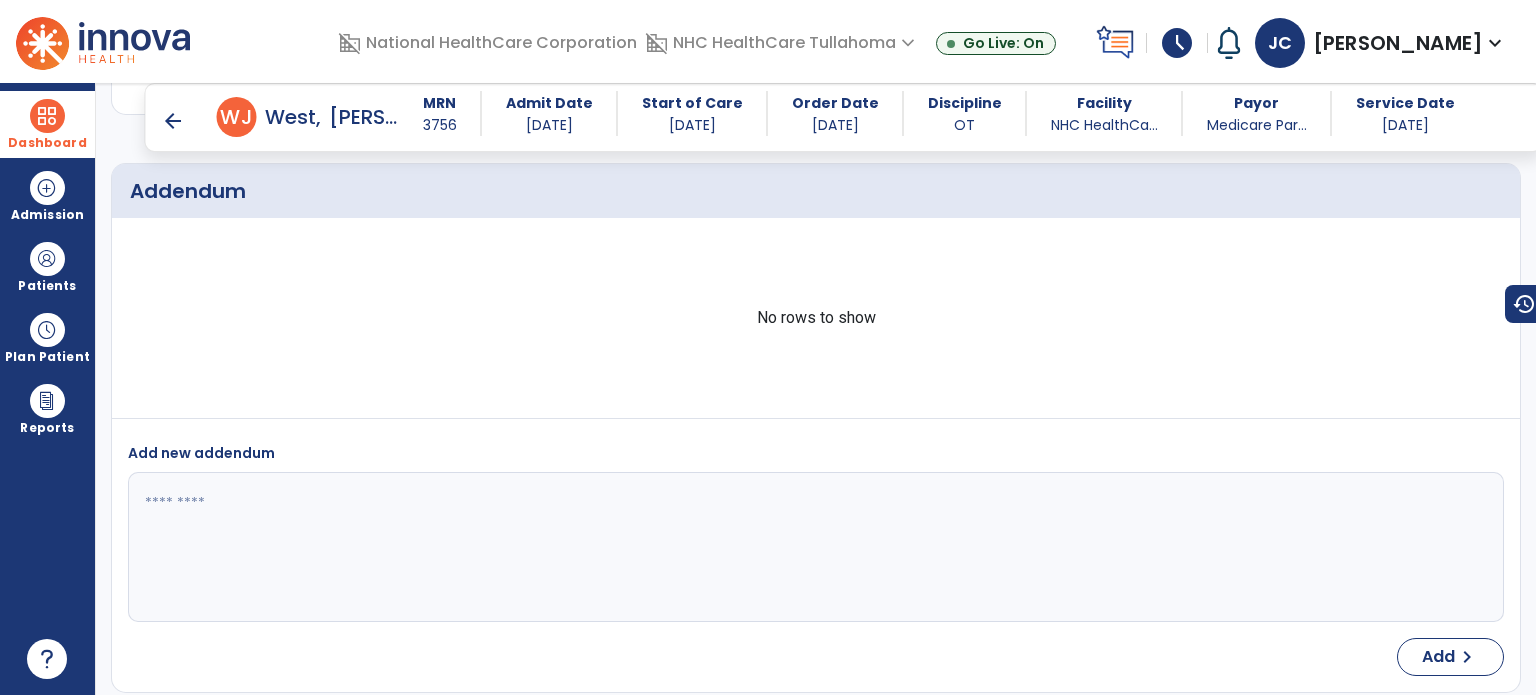 click at bounding box center (47, 116) 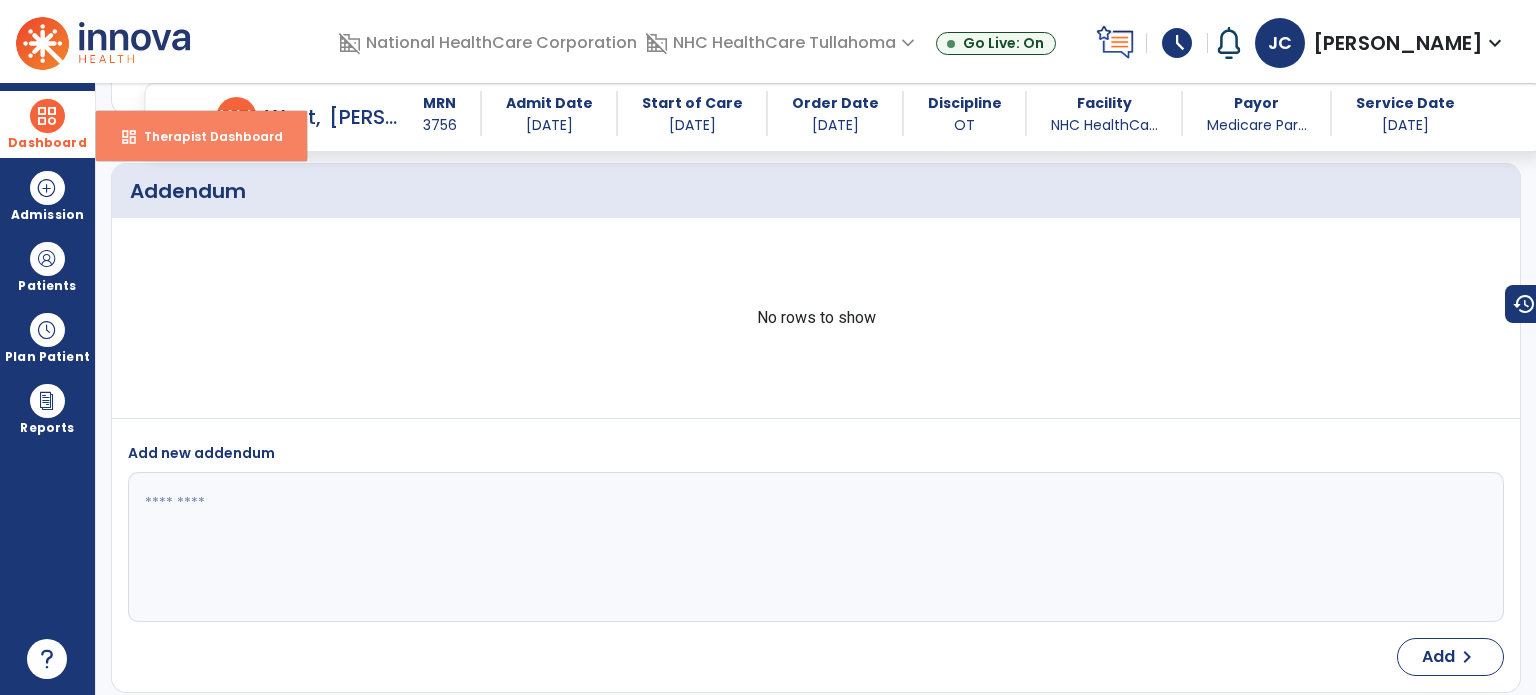 click on "Therapist Dashboard" at bounding box center [205, 136] 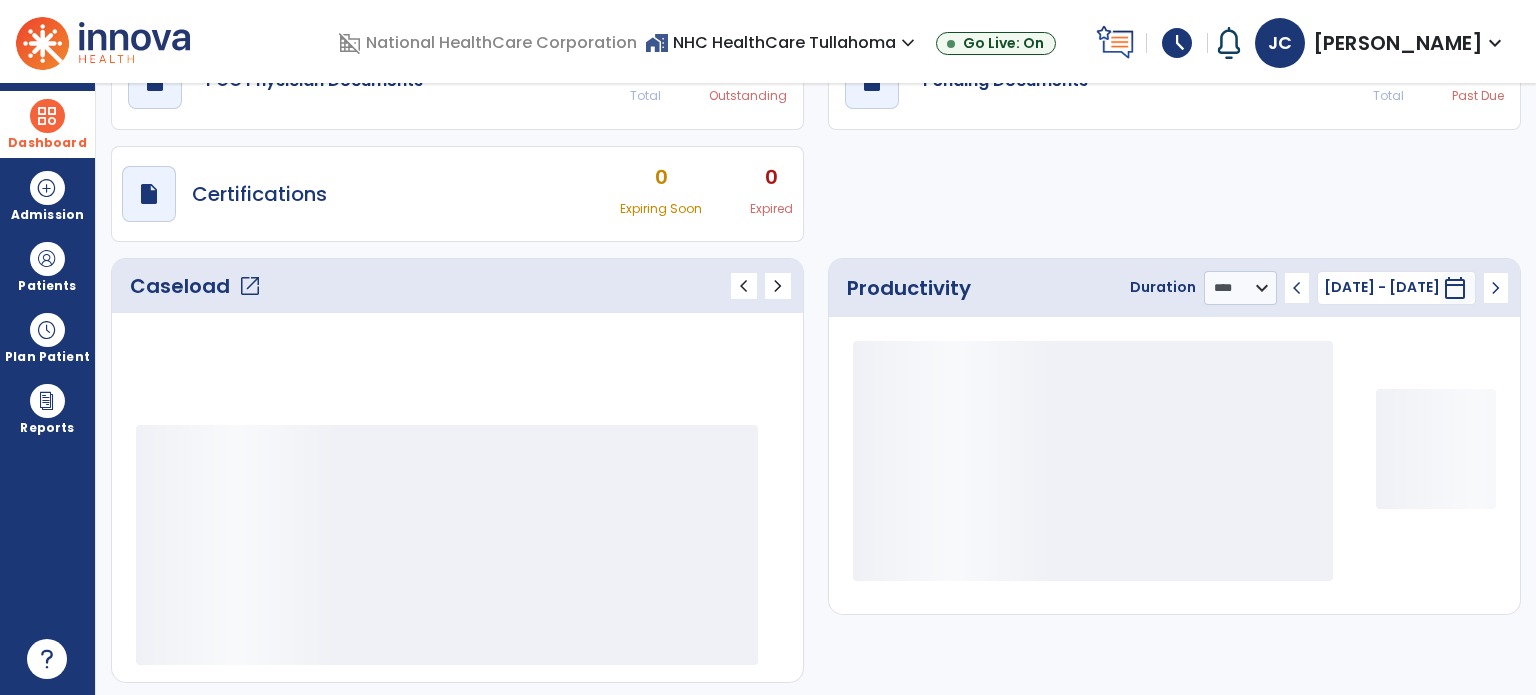 scroll, scrollTop: 49, scrollLeft: 0, axis: vertical 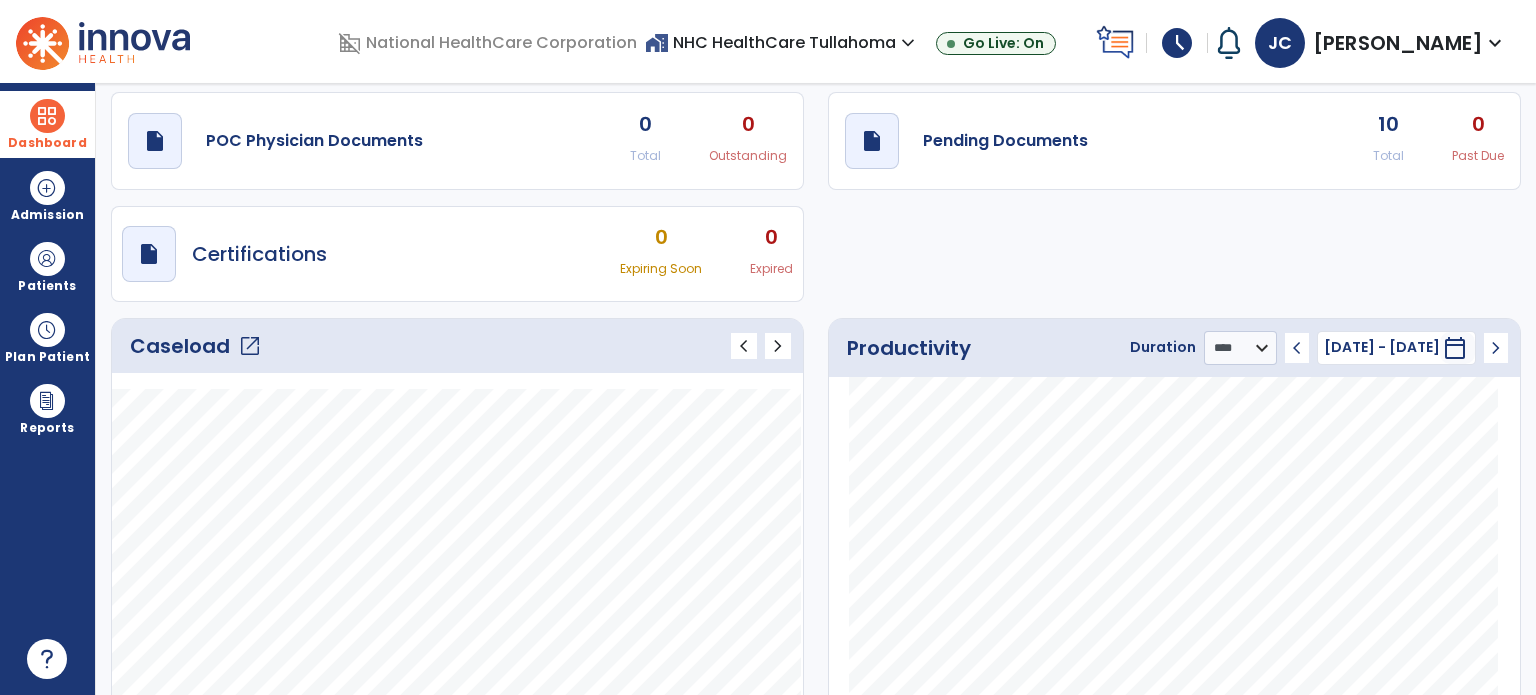 click on "open_in_new" 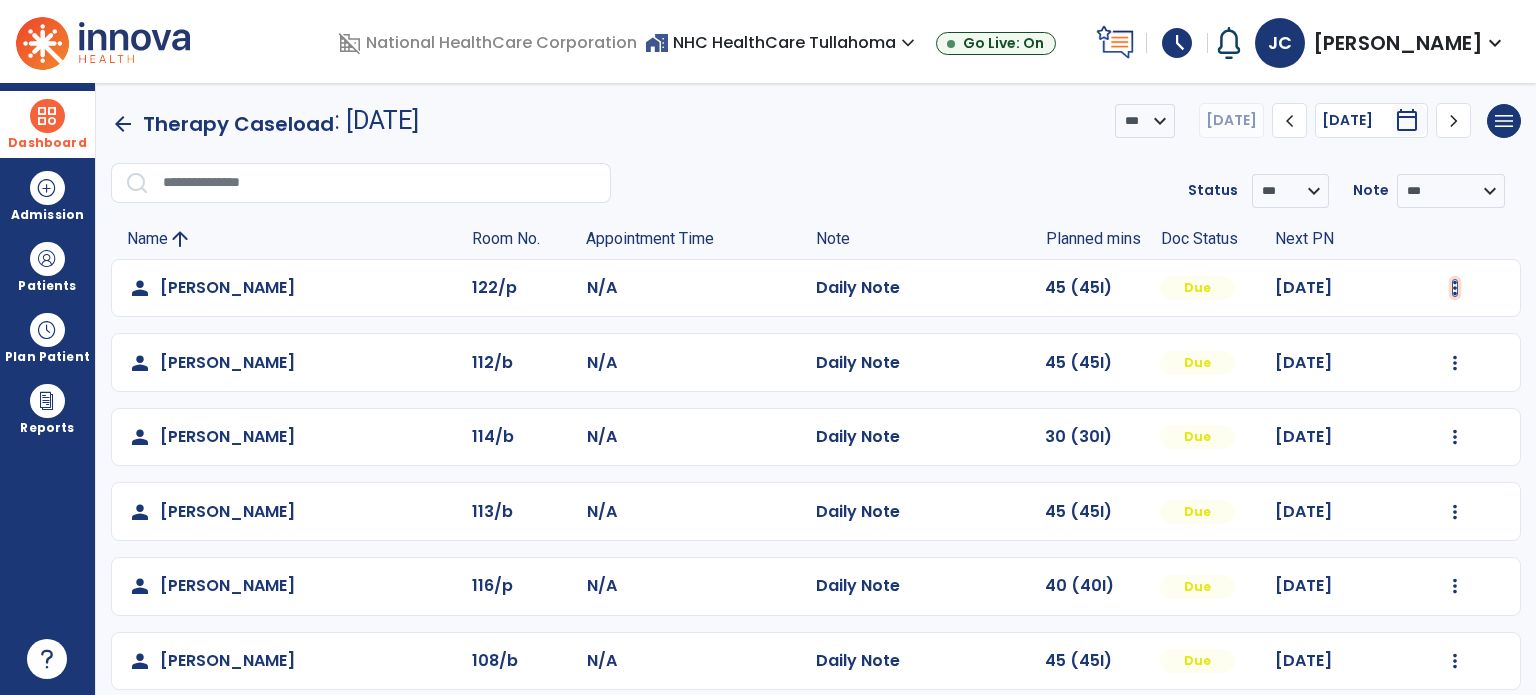 click at bounding box center (1455, 288) 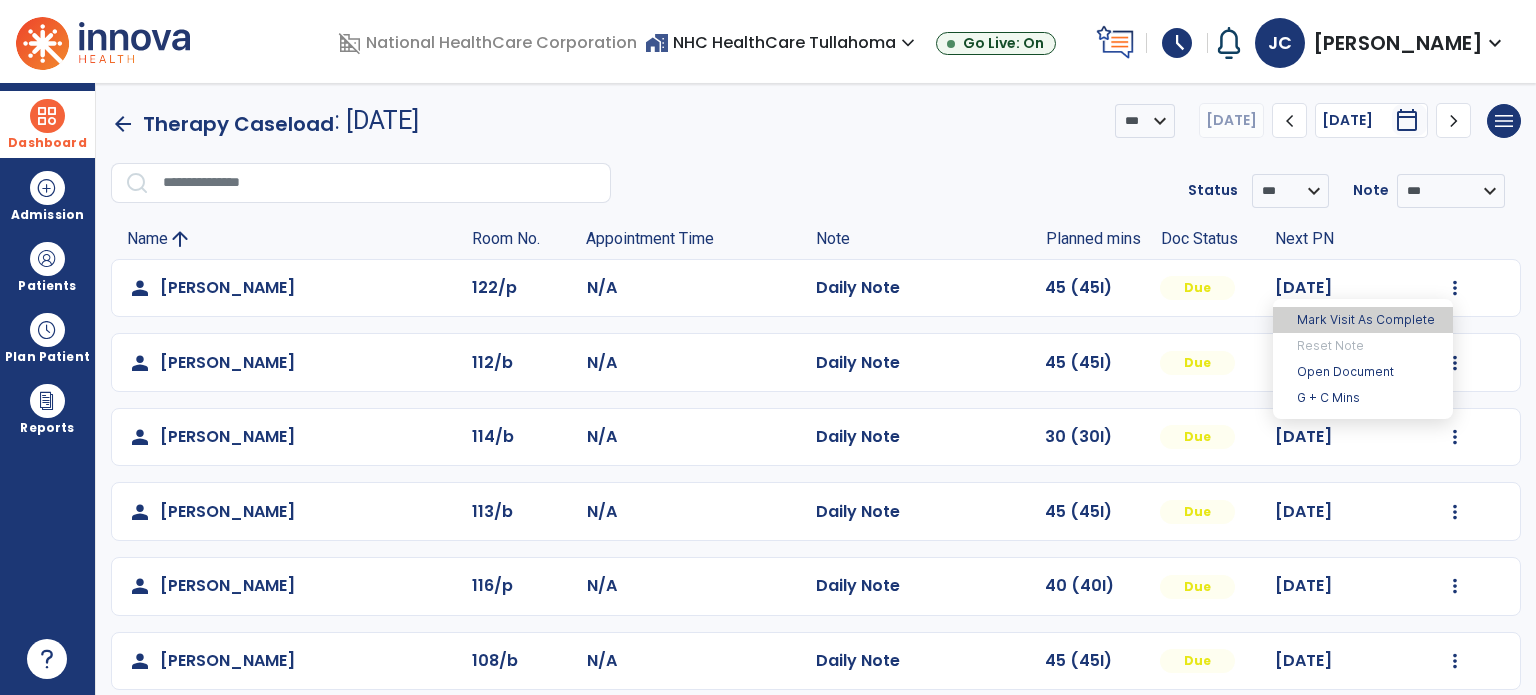 click on "Mark Visit As Complete" at bounding box center (1363, 320) 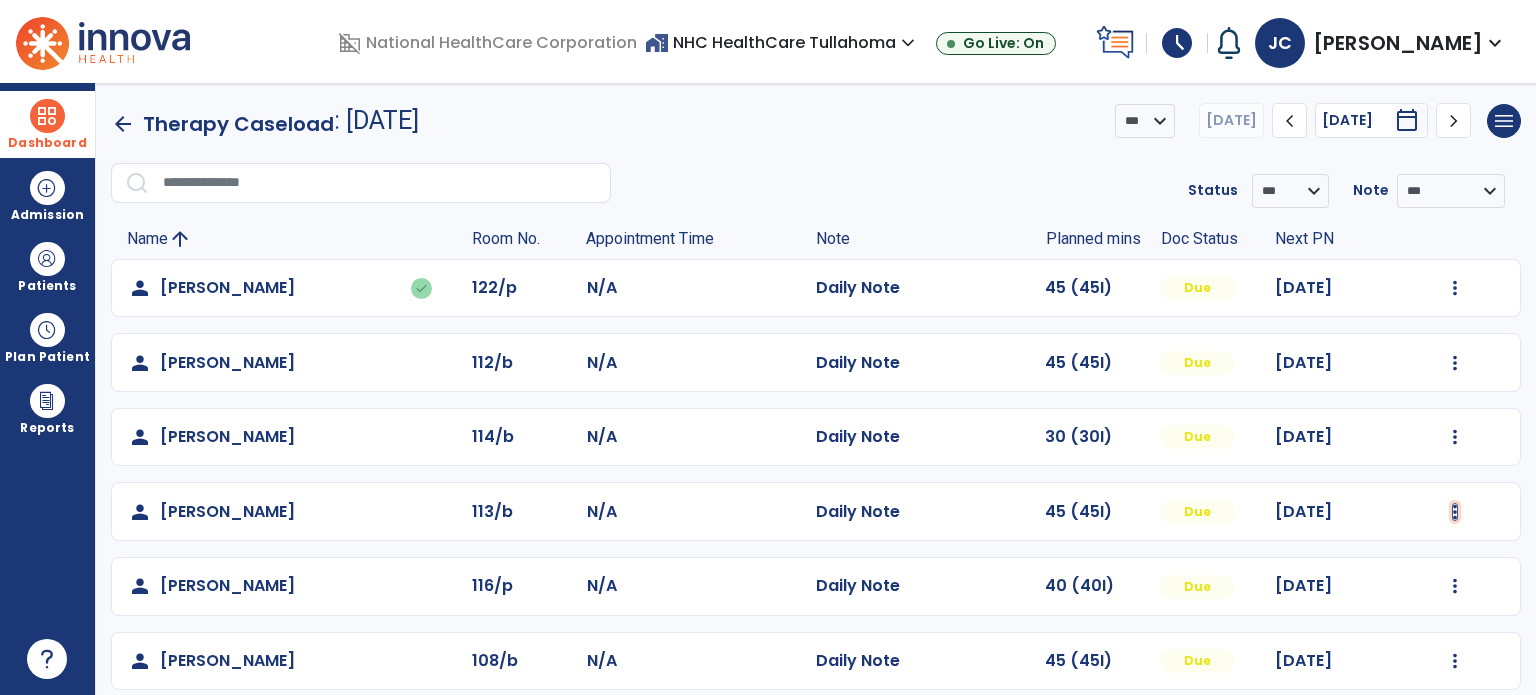 click at bounding box center [1455, 288] 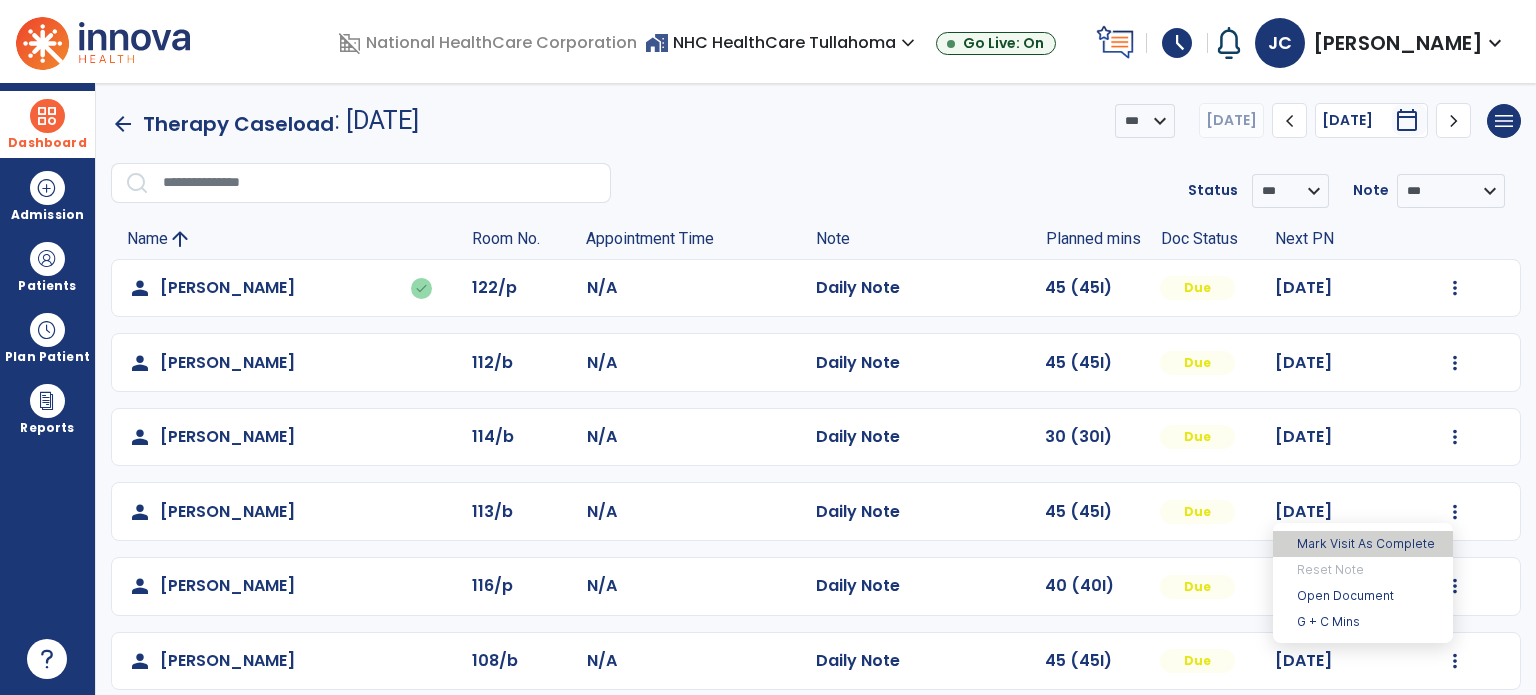 click on "Mark Visit As Complete" at bounding box center (1363, 544) 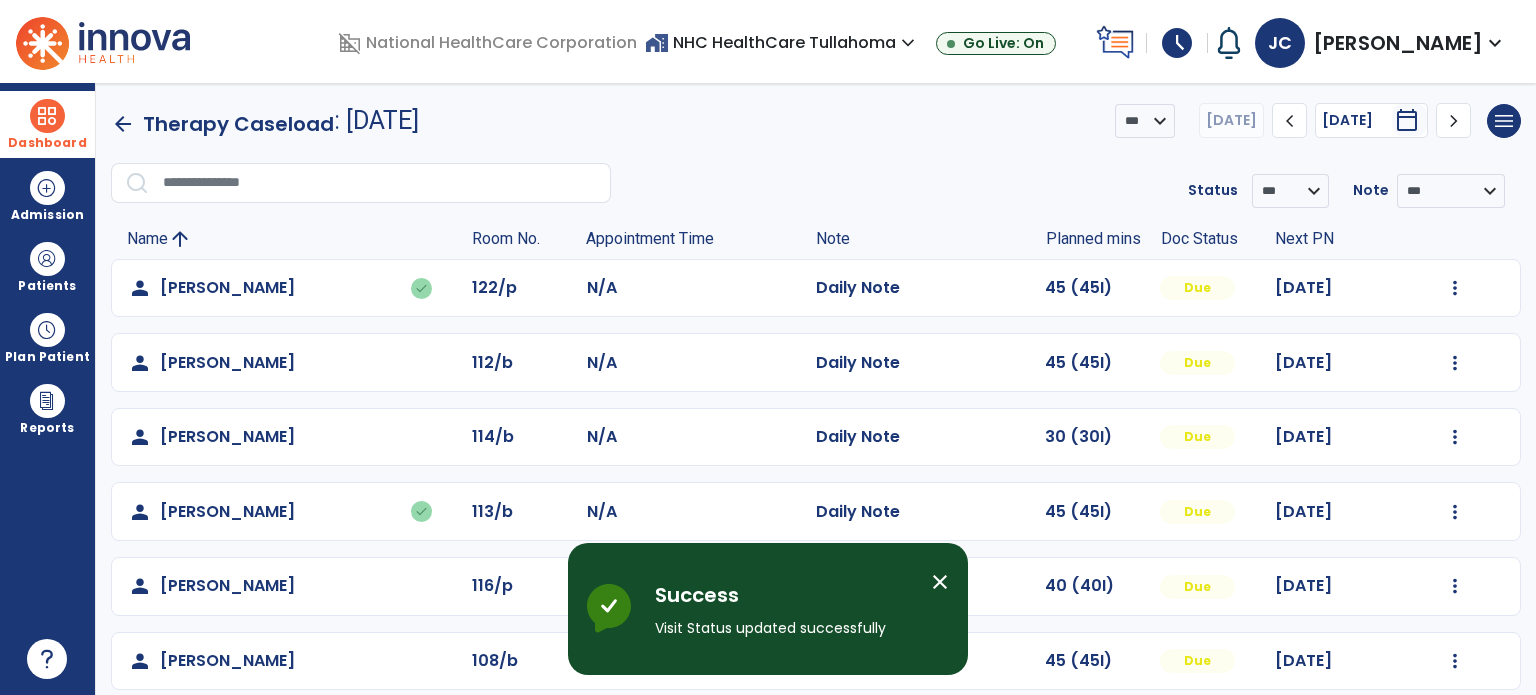 scroll, scrollTop: 468, scrollLeft: 0, axis: vertical 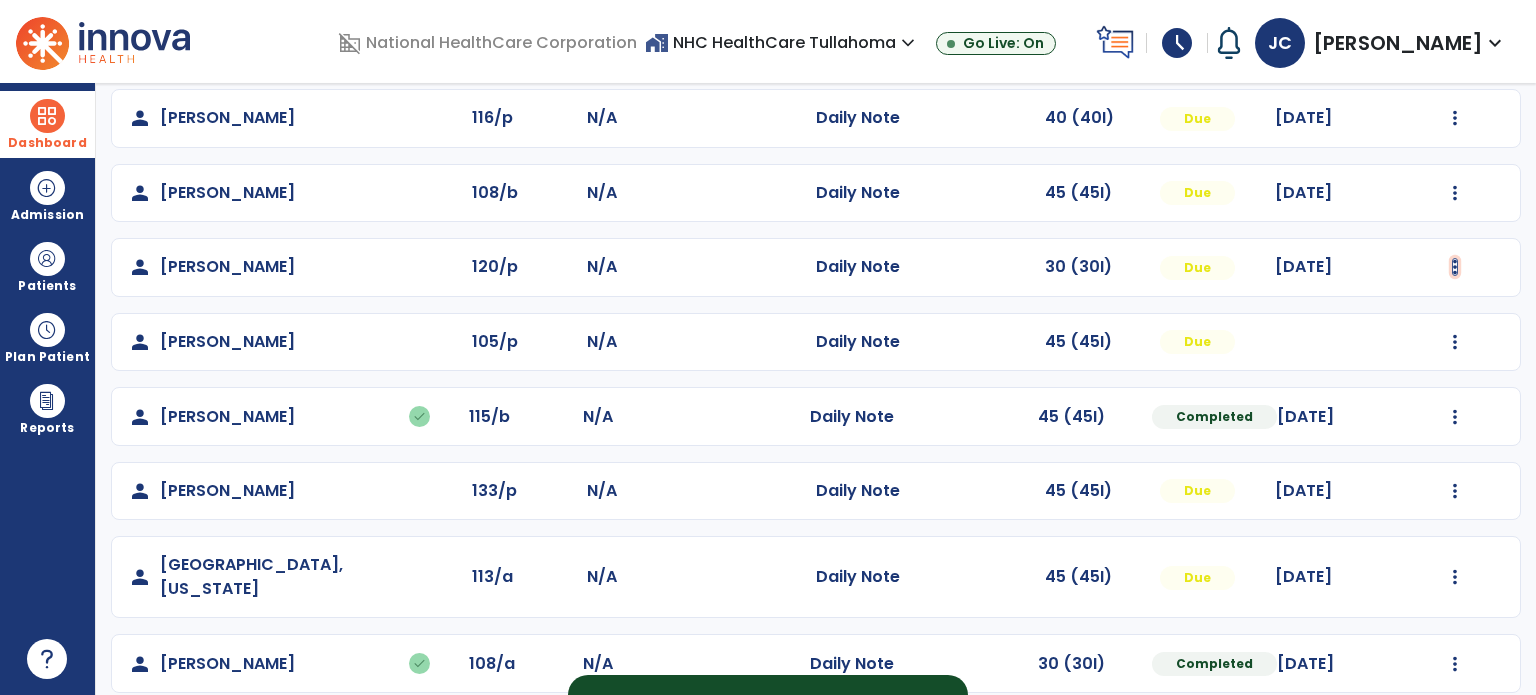 click at bounding box center [1455, -180] 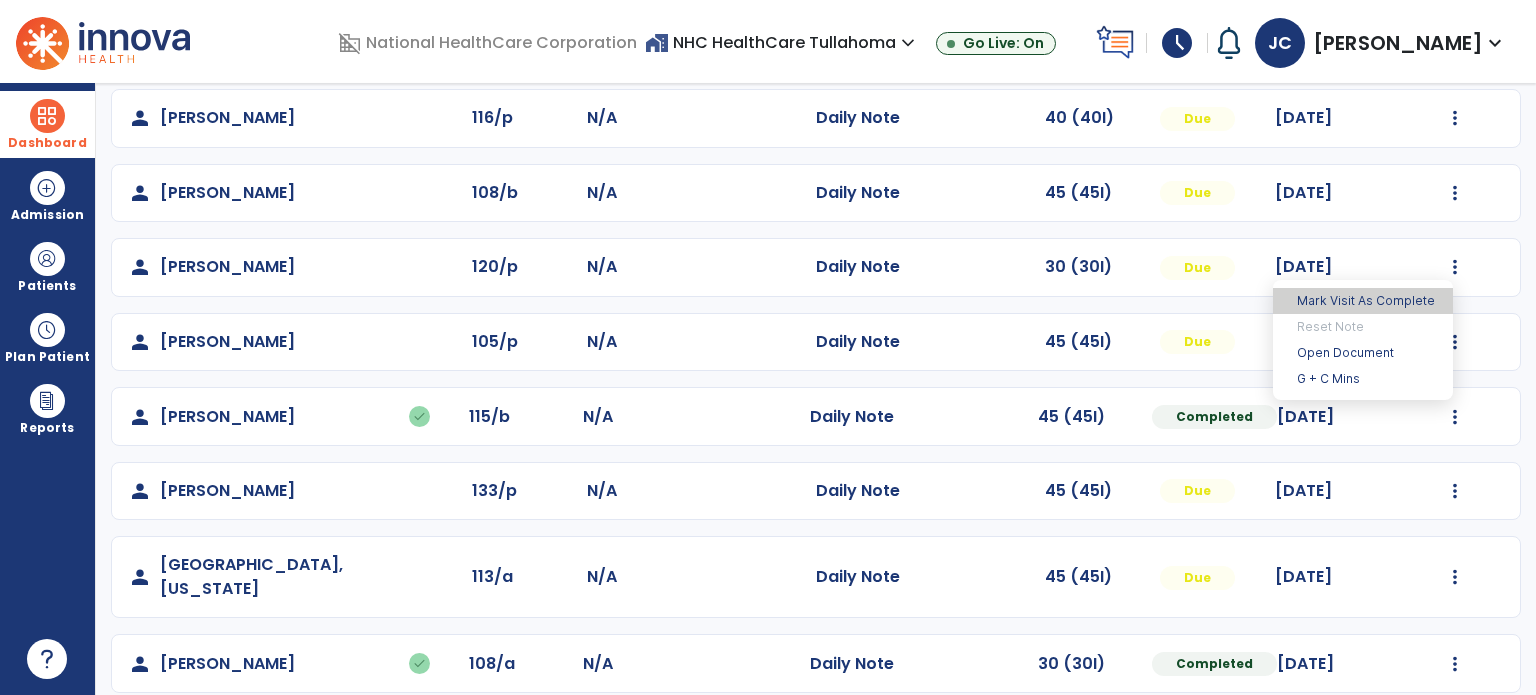 click on "Mark Visit As Complete" at bounding box center (1363, 301) 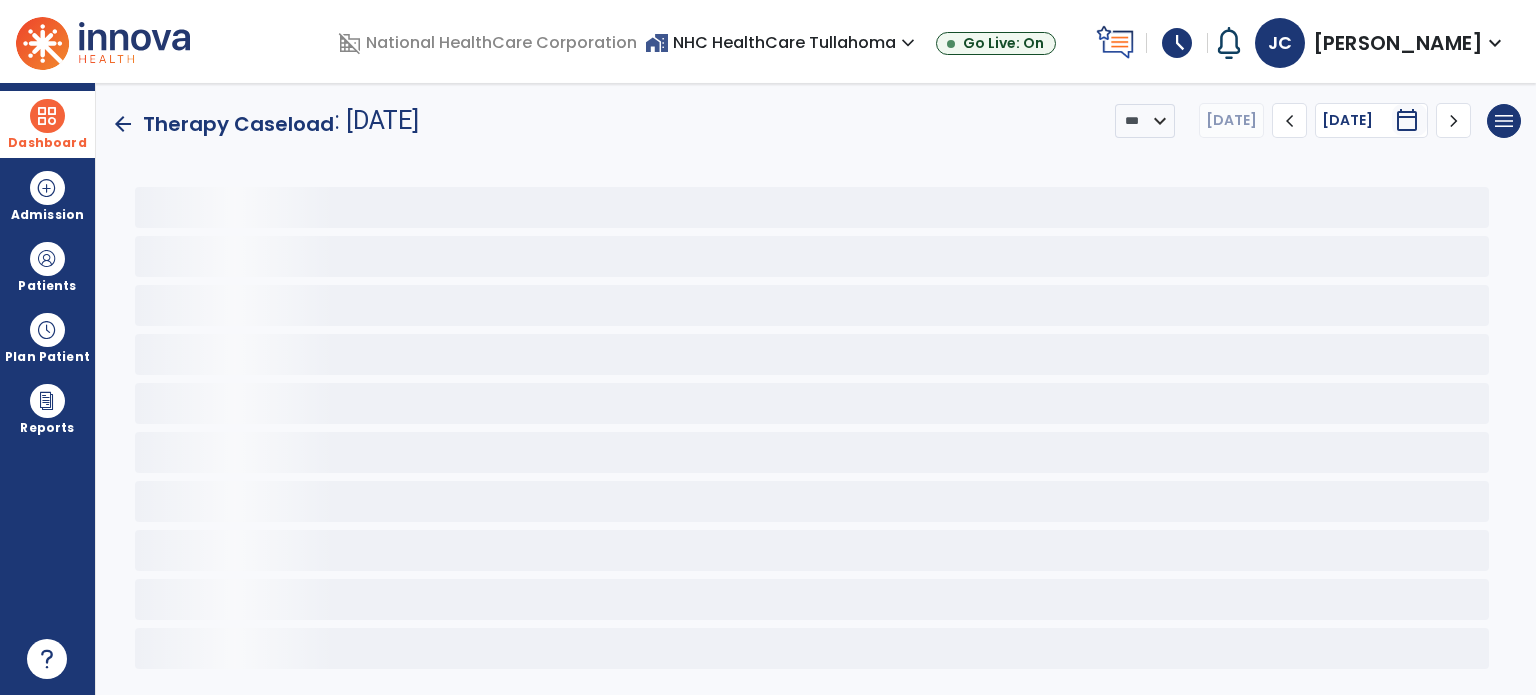 scroll, scrollTop: 0, scrollLeft: 0, axis: both 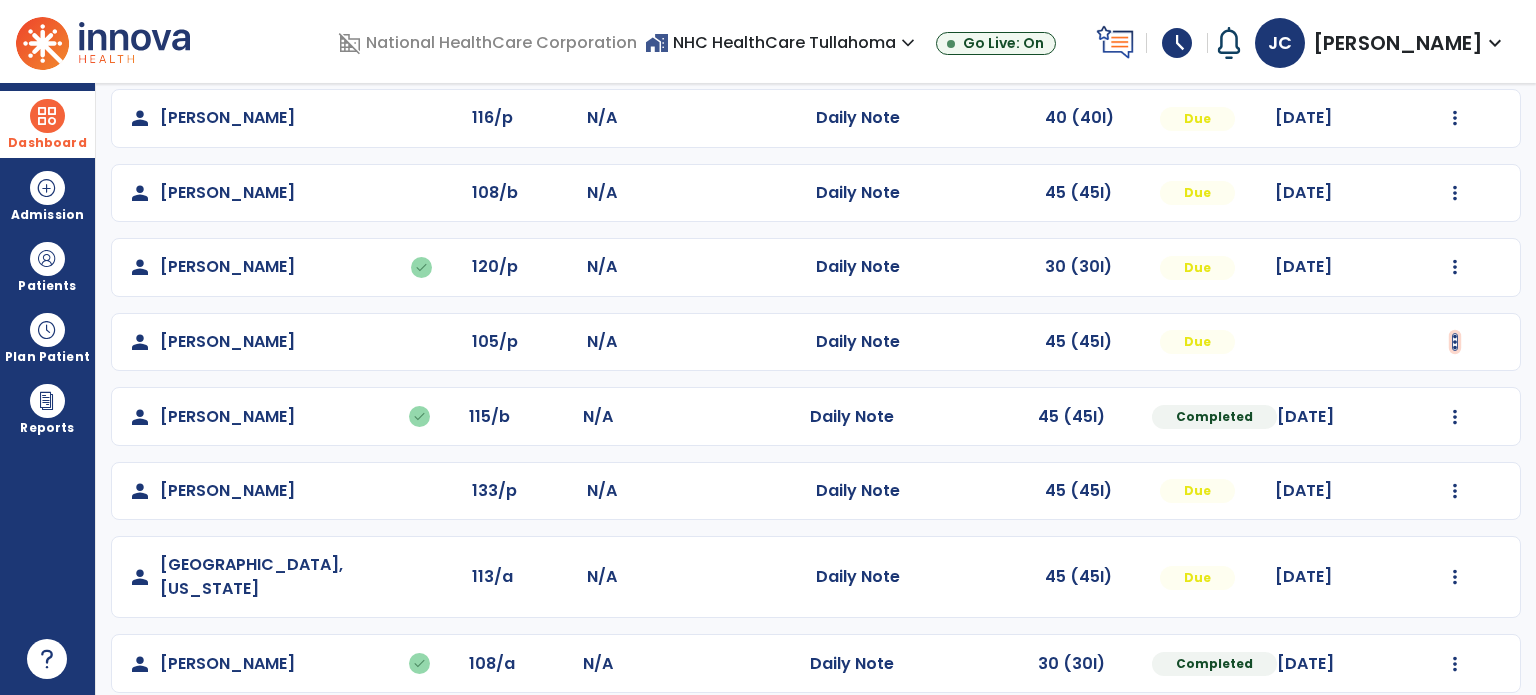 click at bounding box center (1455, -180) 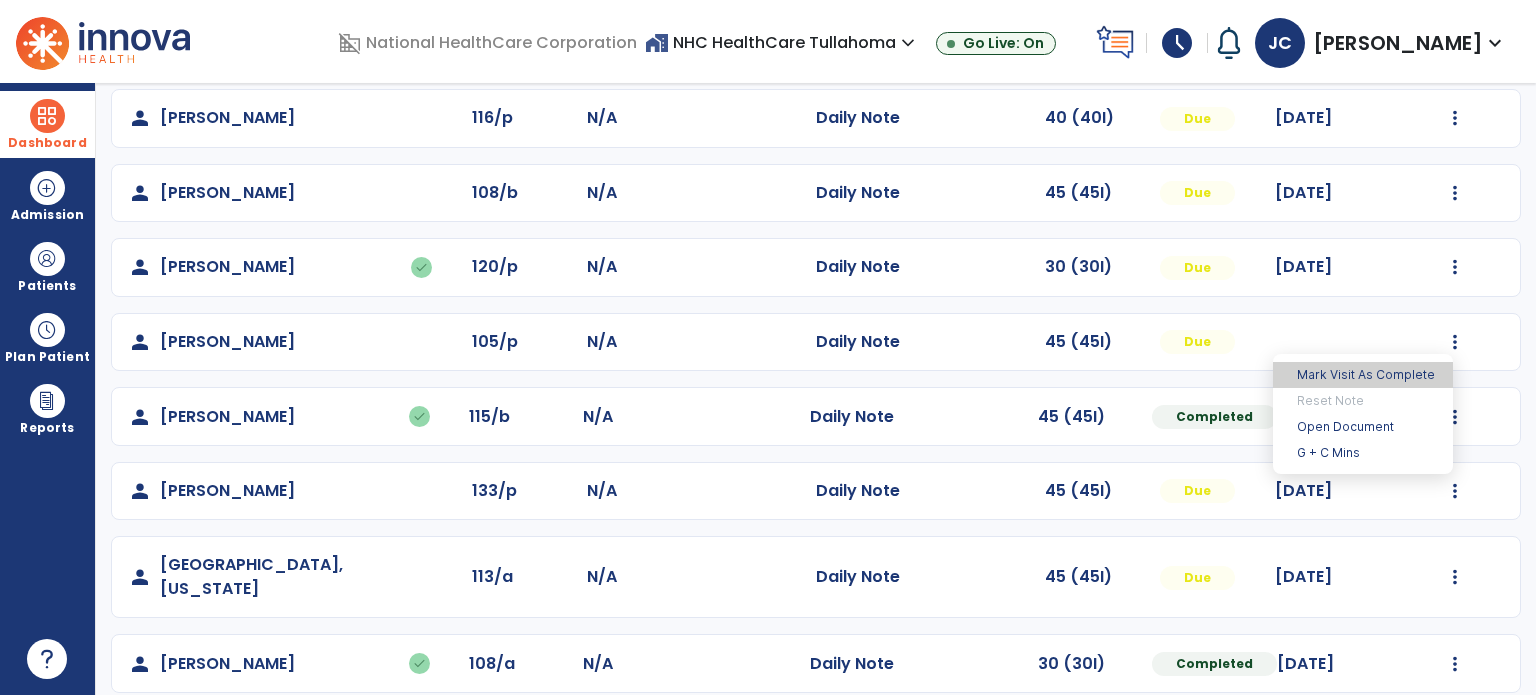 click on "Mark Visit As Complete" at bounding box center [1363, 375] 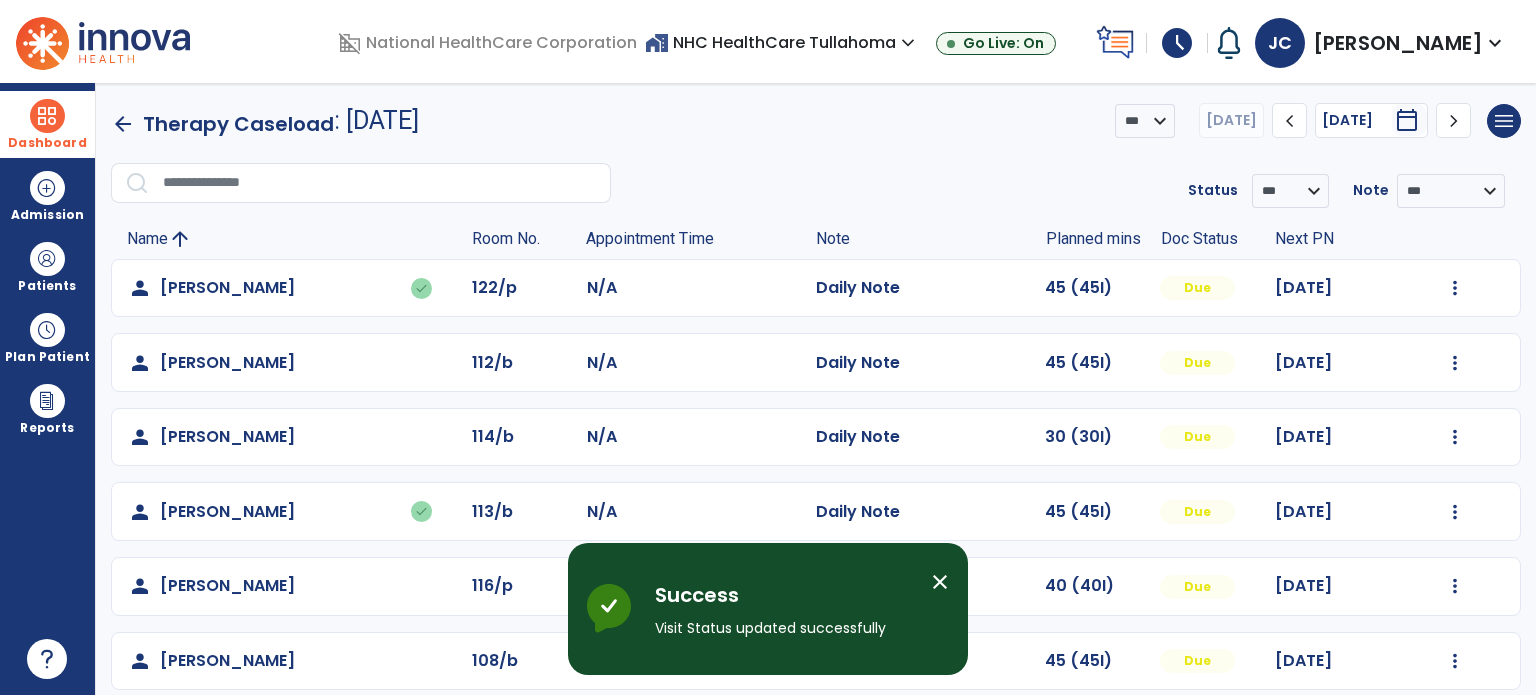 scroll, scrollTop: 468, scrollLeft: 0, axis: vertical 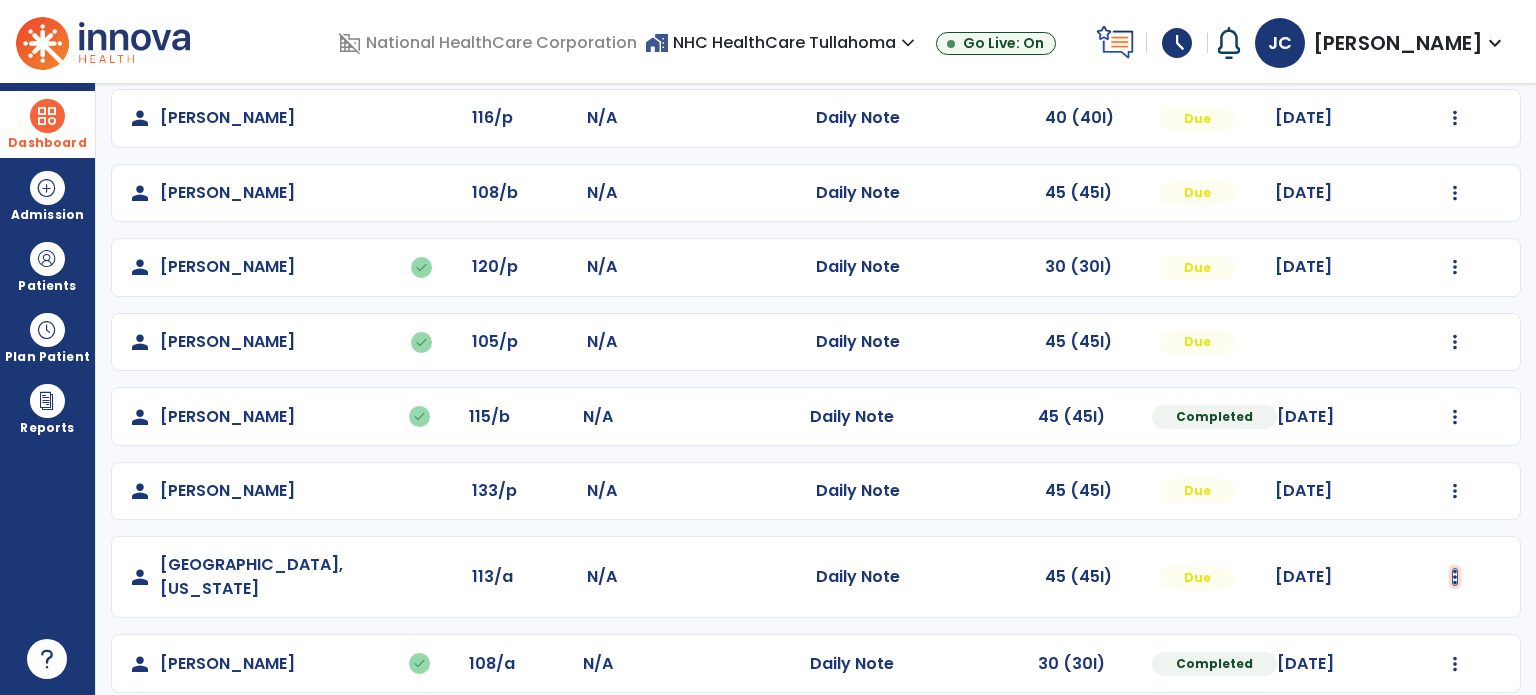 click at bounding box center [1455, -180] 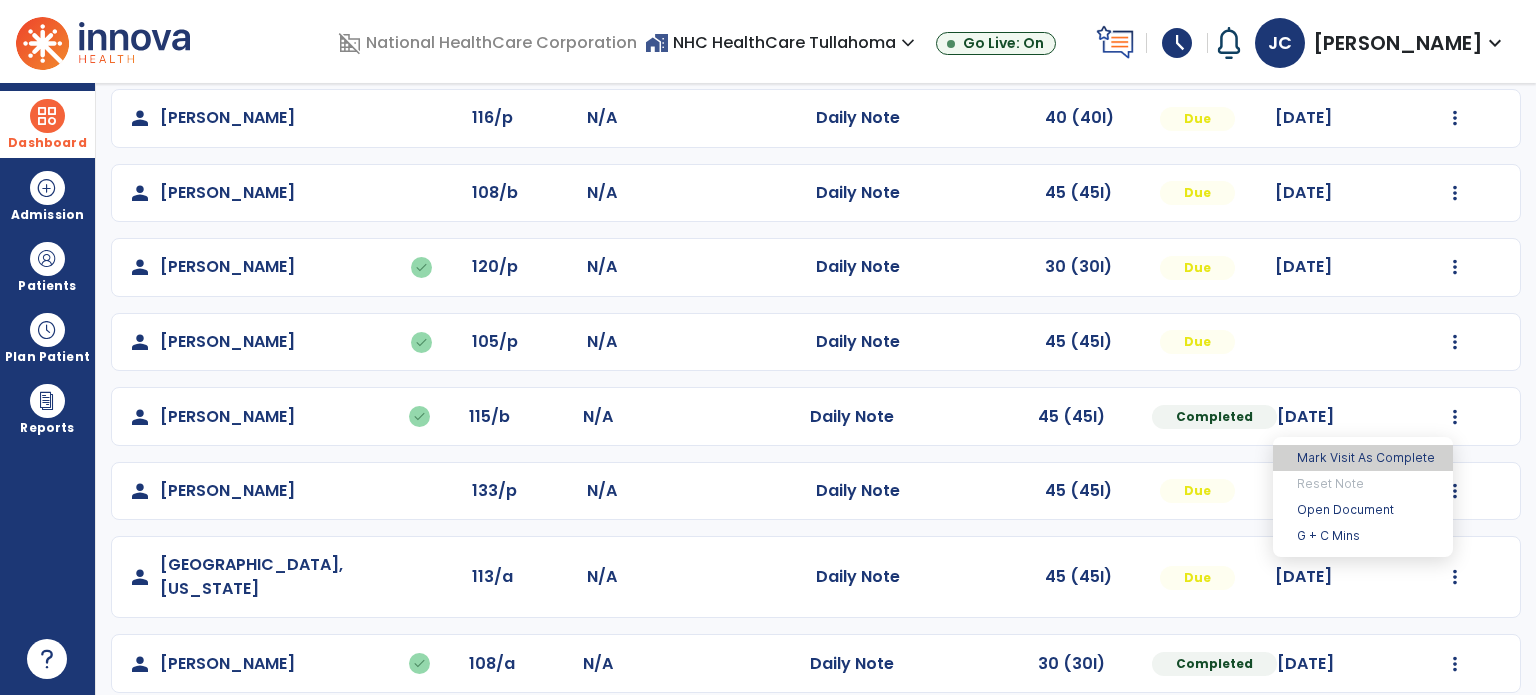 click on "Mark Visit As Complete" at bounding box center (1363, 458) 